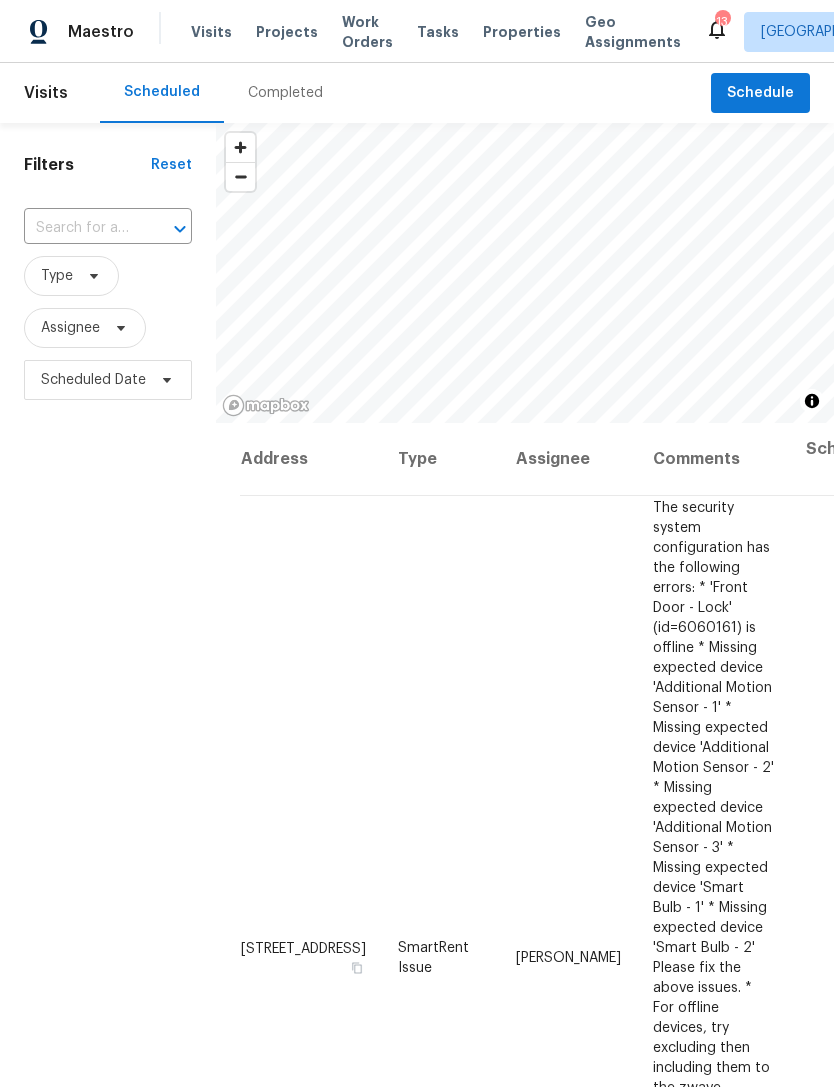 scroll, scrollTop: 0, scrollLeft: 0, axis: both 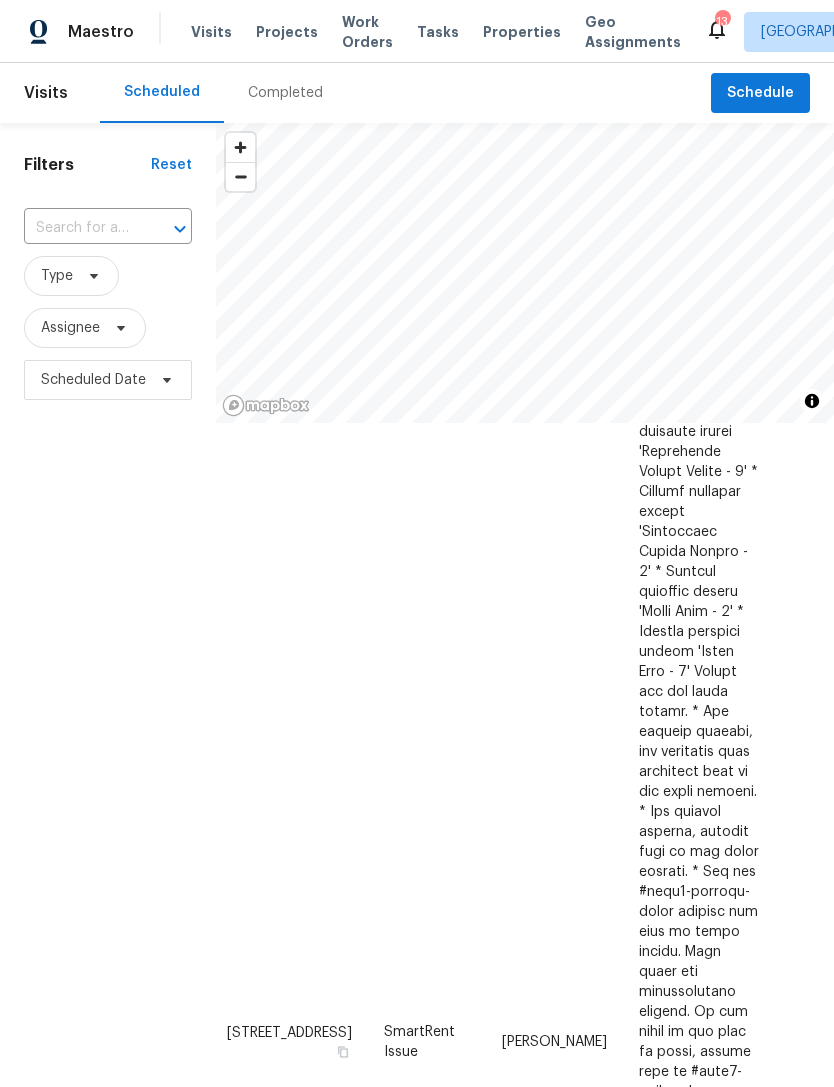 click on "Properties" at bounding box center [522, 32] 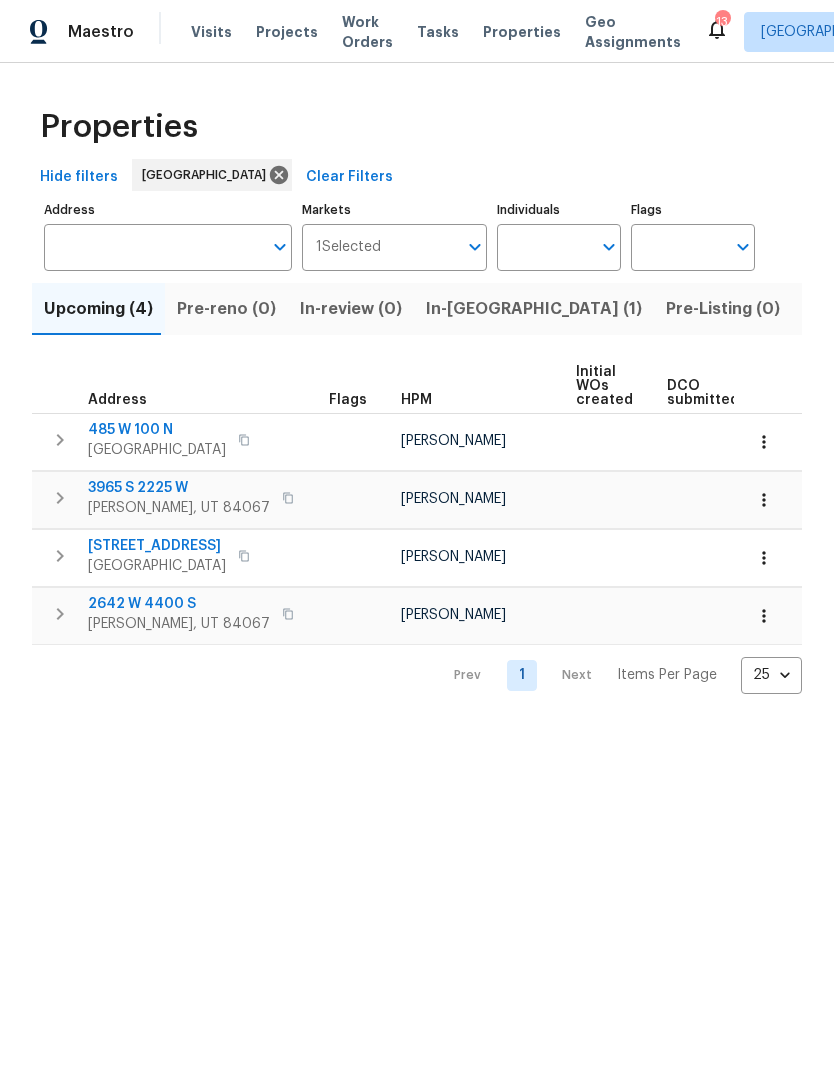click on "Address" at bounding box center [153, 247] 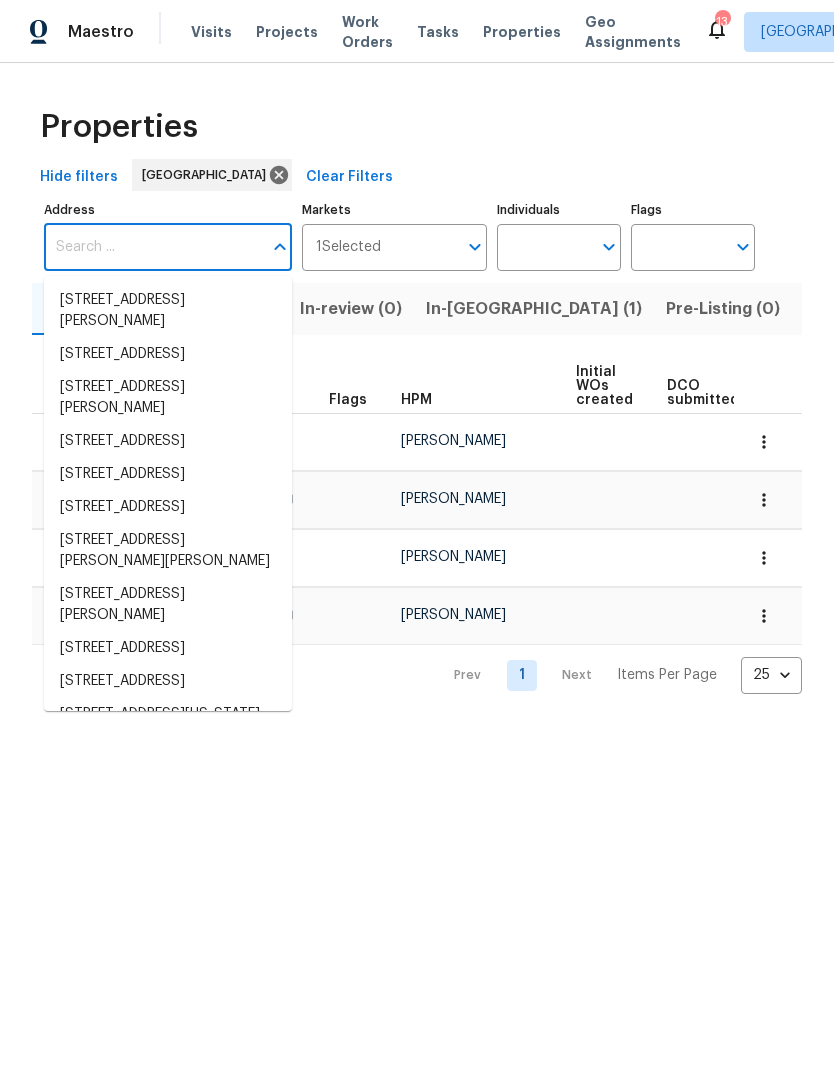 click on "Work Orders" at bounding box center (367, 32) 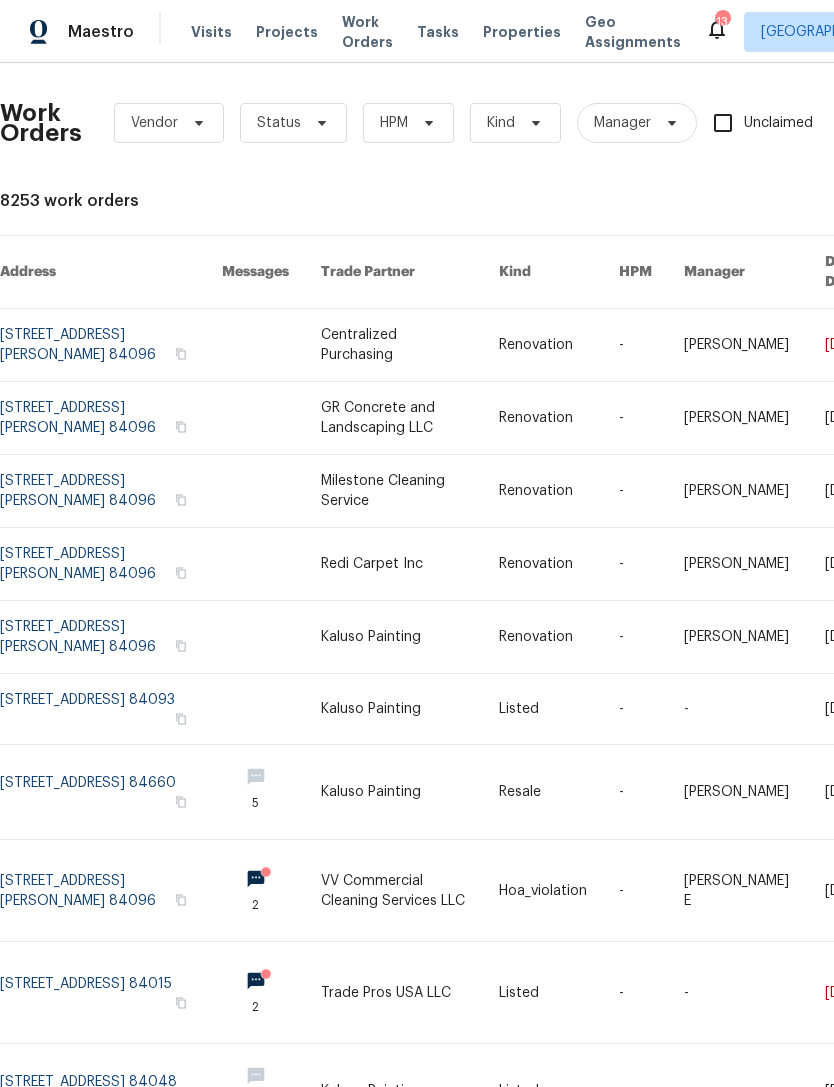 click on "Projects" at bounding box center [287, 32] 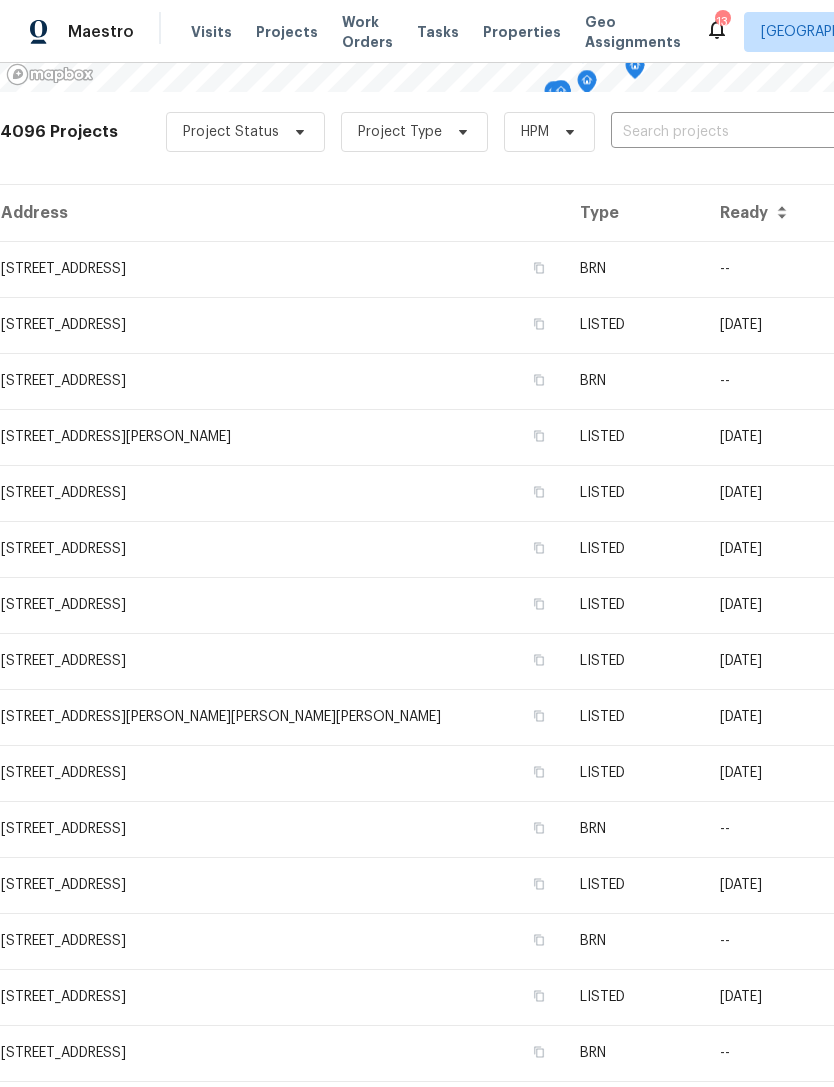 scroll, scrollTop: 357, scrollLeft: 0, axis: vertical 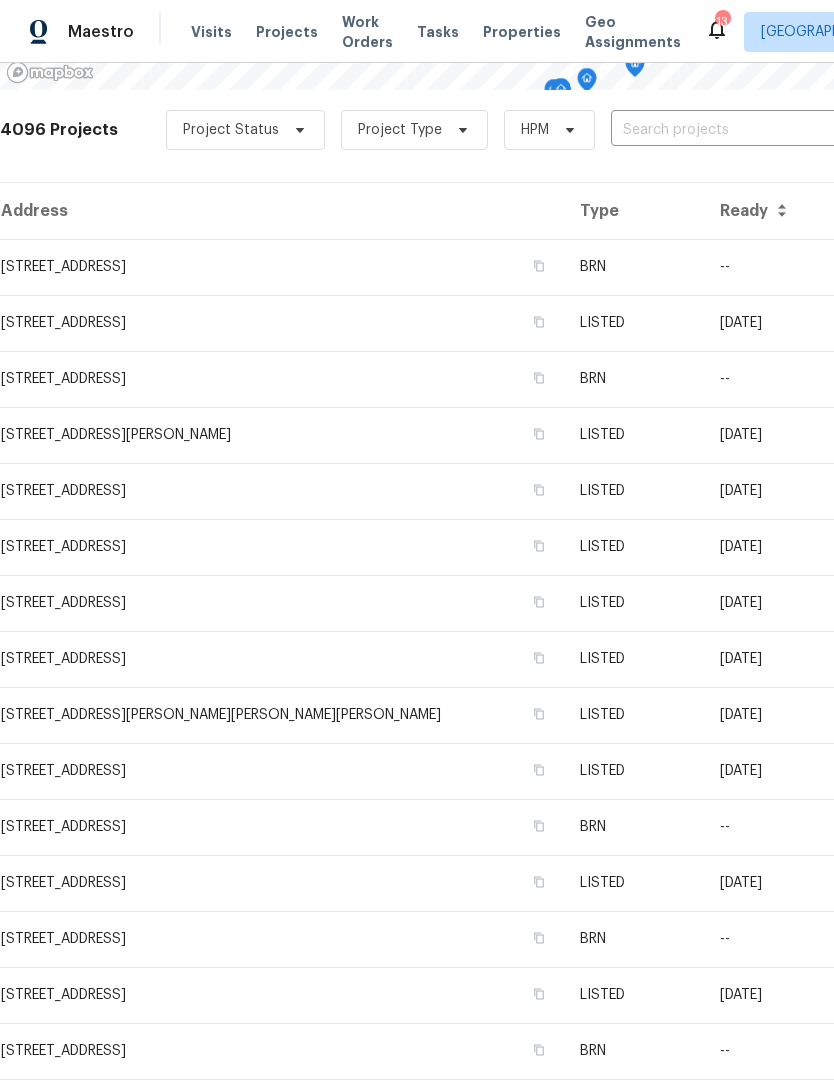 click on "[STREET_ADDRESS]" at bounding box center [282, 659] 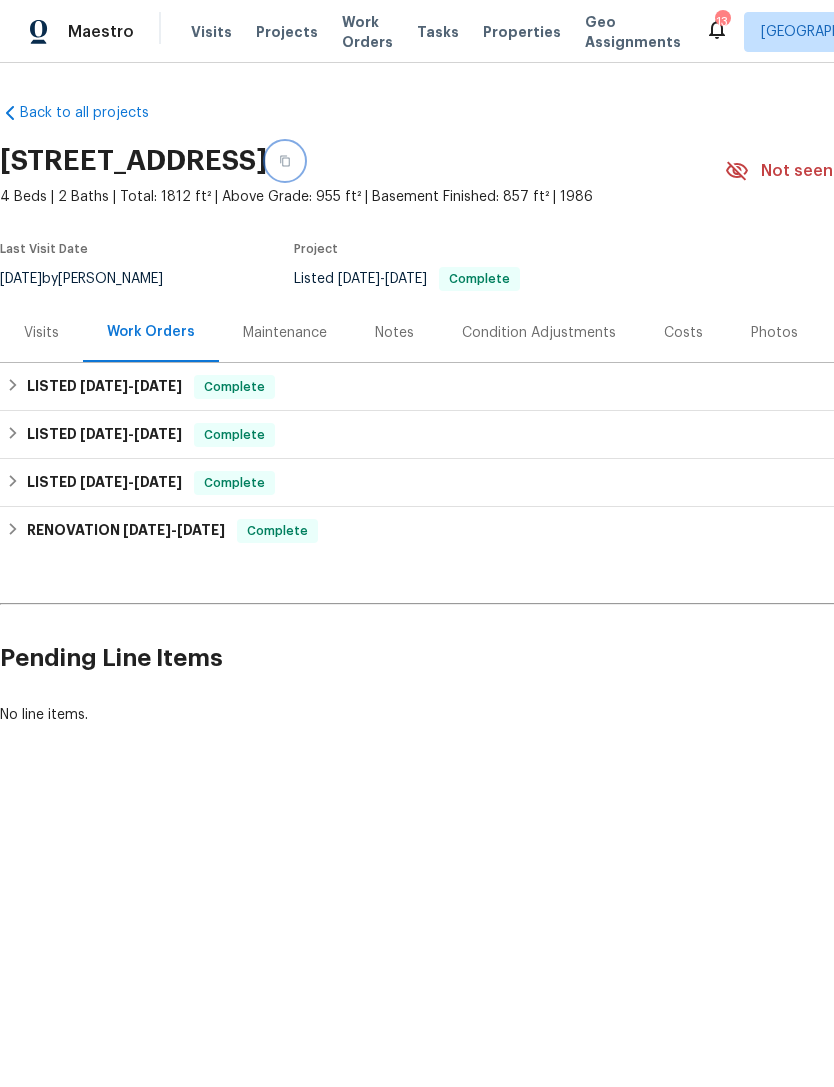 click 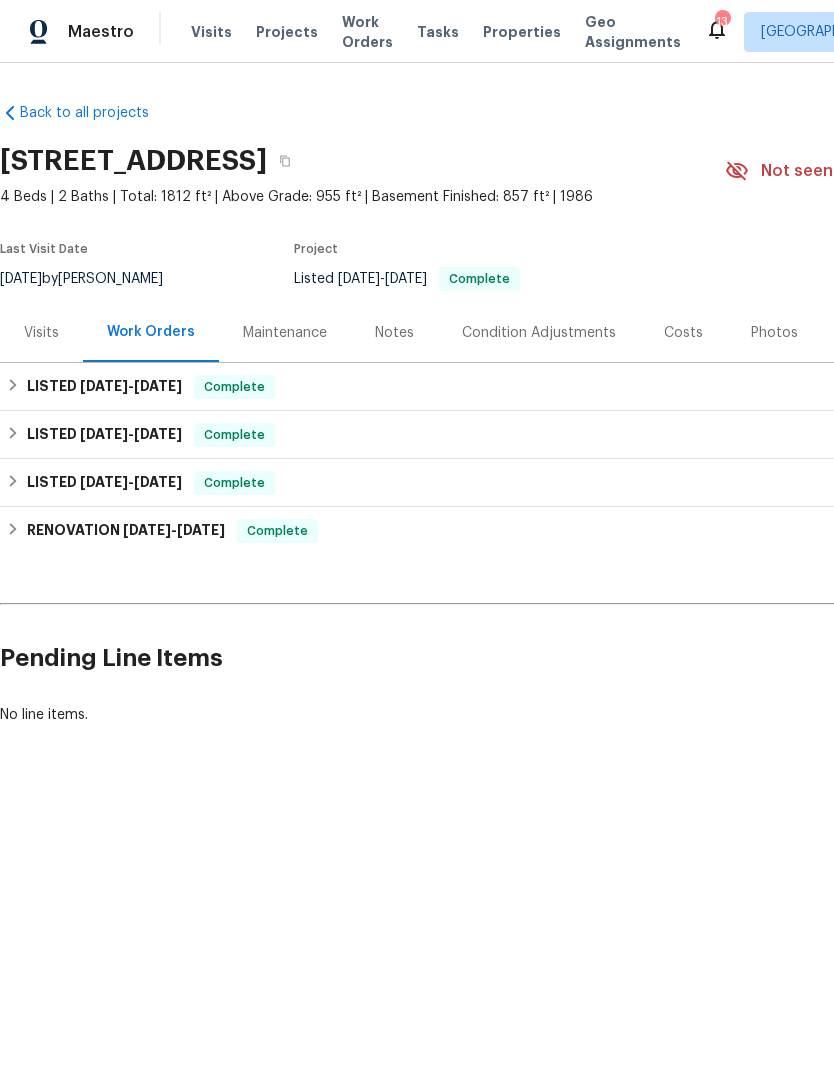 click on "Maestro" at bounding box center (101, 32) 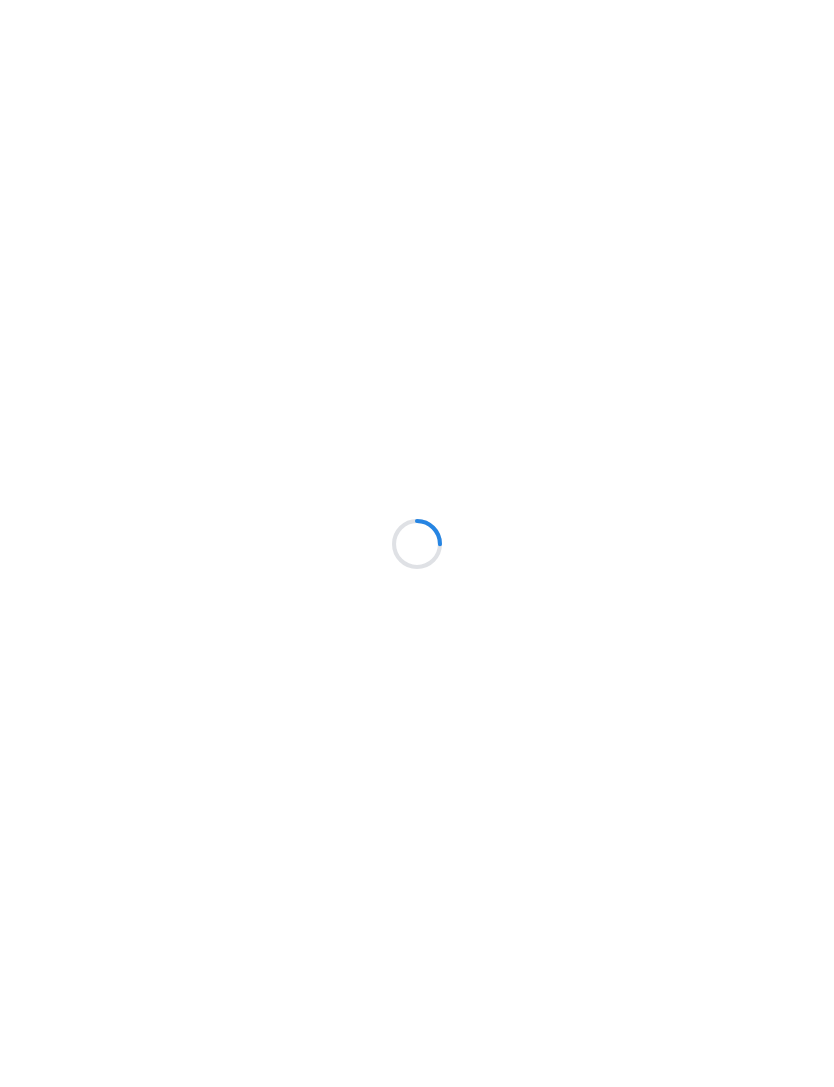 scroll, scrollTop: 0, scrollLeft: 0, axis: both 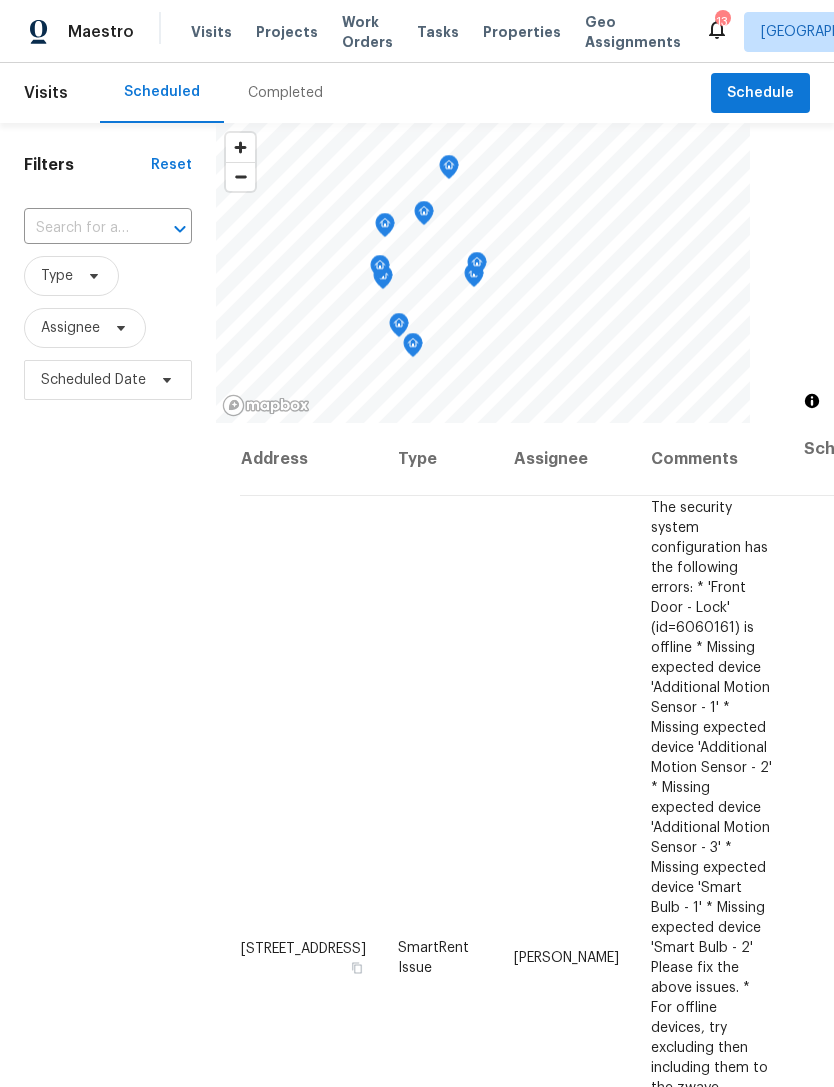 click on "Properties" at bounding box center [522, 32] 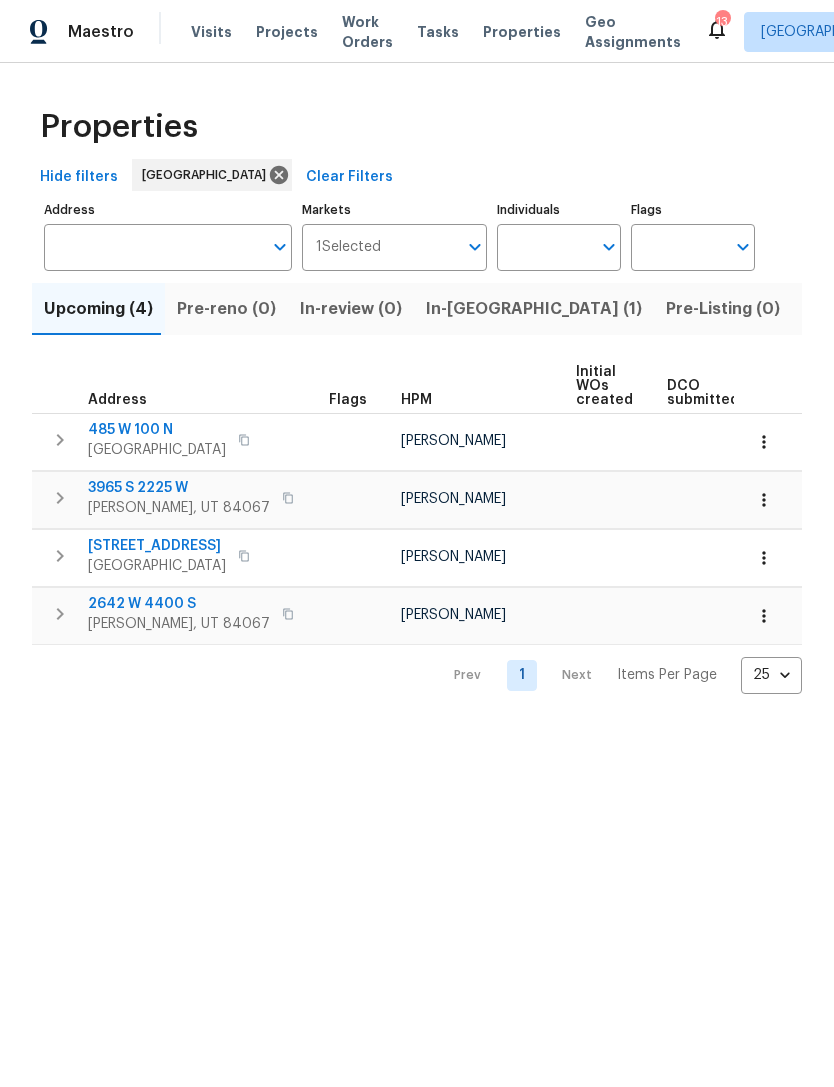 click on "Address" at bounding box center [153, 247] 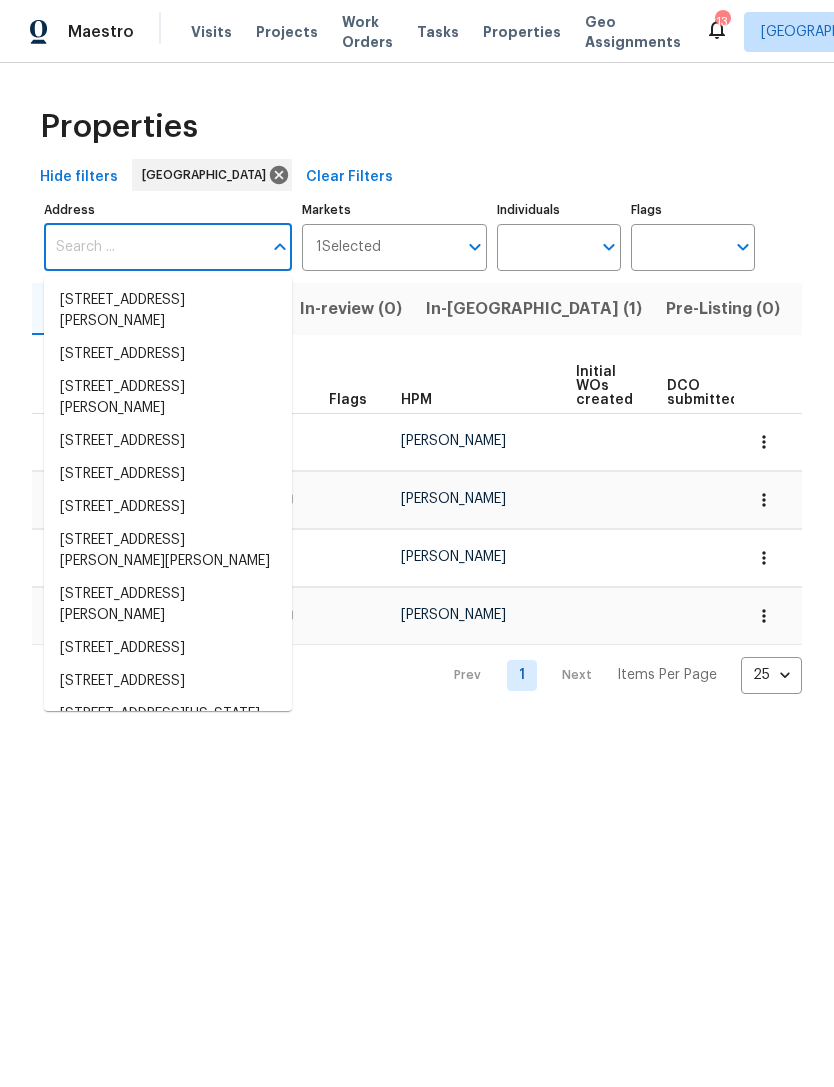 click on "Address" at bounding box center (153, 247) 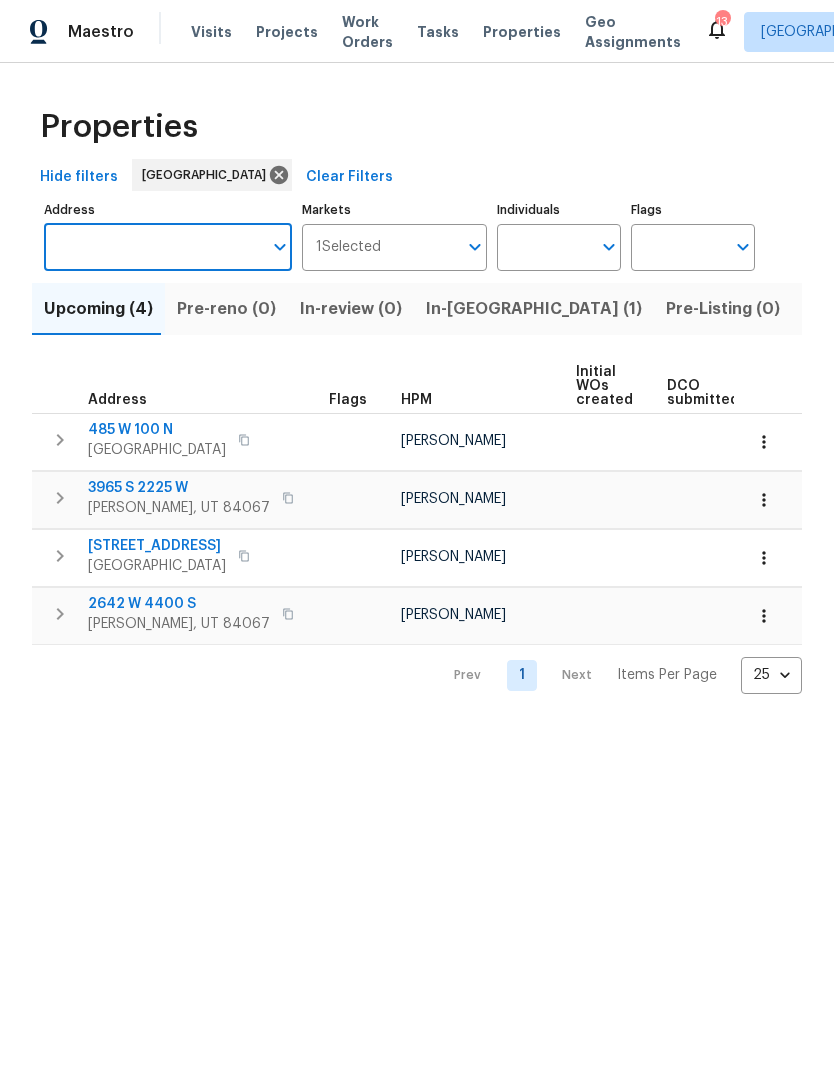 paste on "[STREET_ADDRESS]" 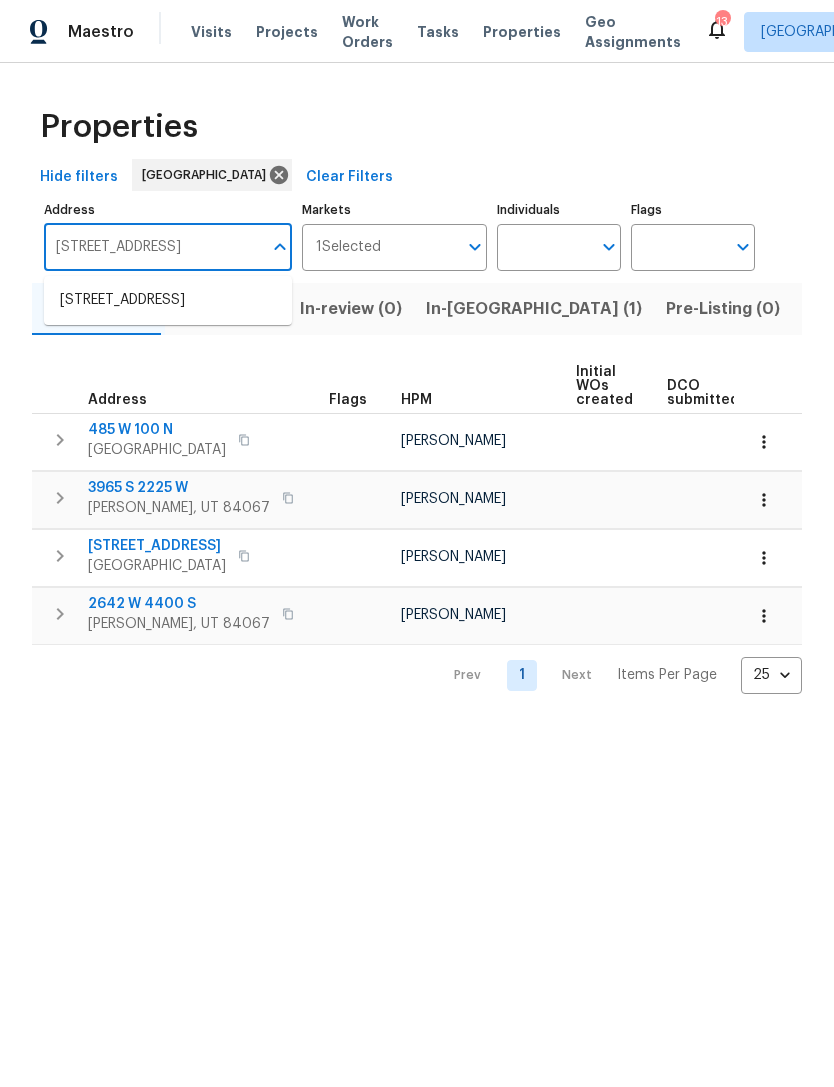 click on "3962 S 6360 W West Valley City UT 84128" at bounding box center (168, 300) 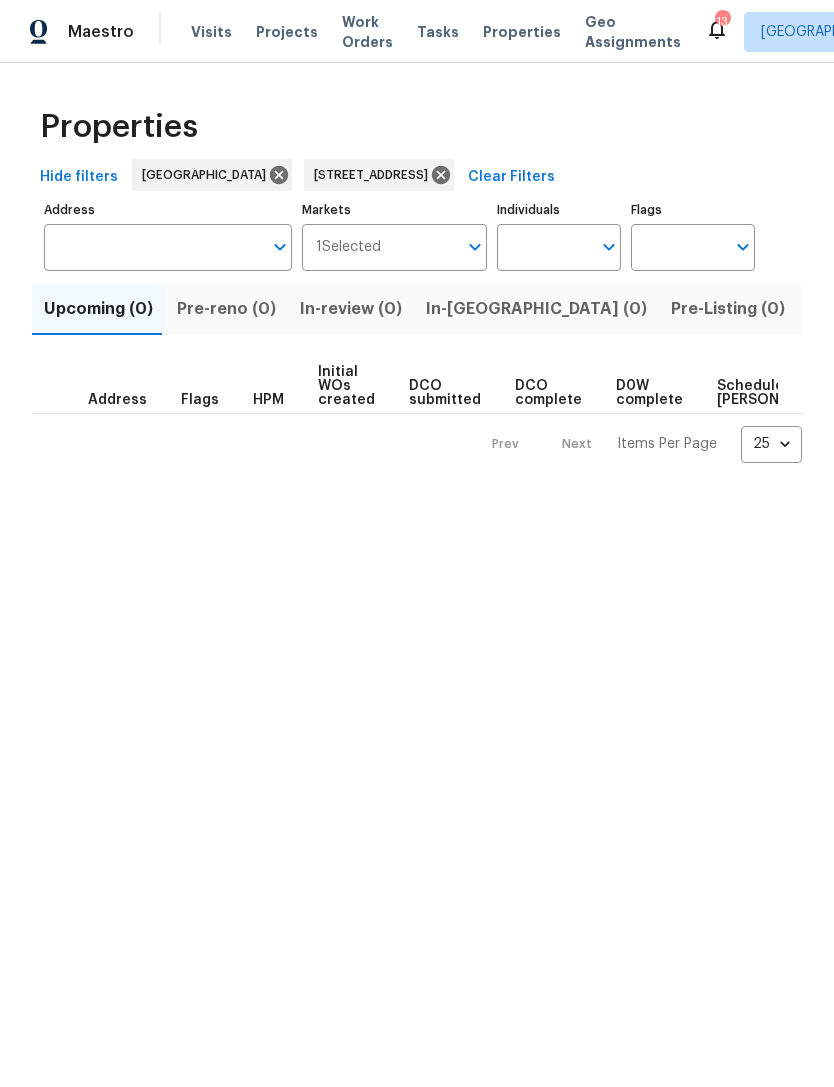 type on "3962 S 6360 W West Valley City UT 84128" 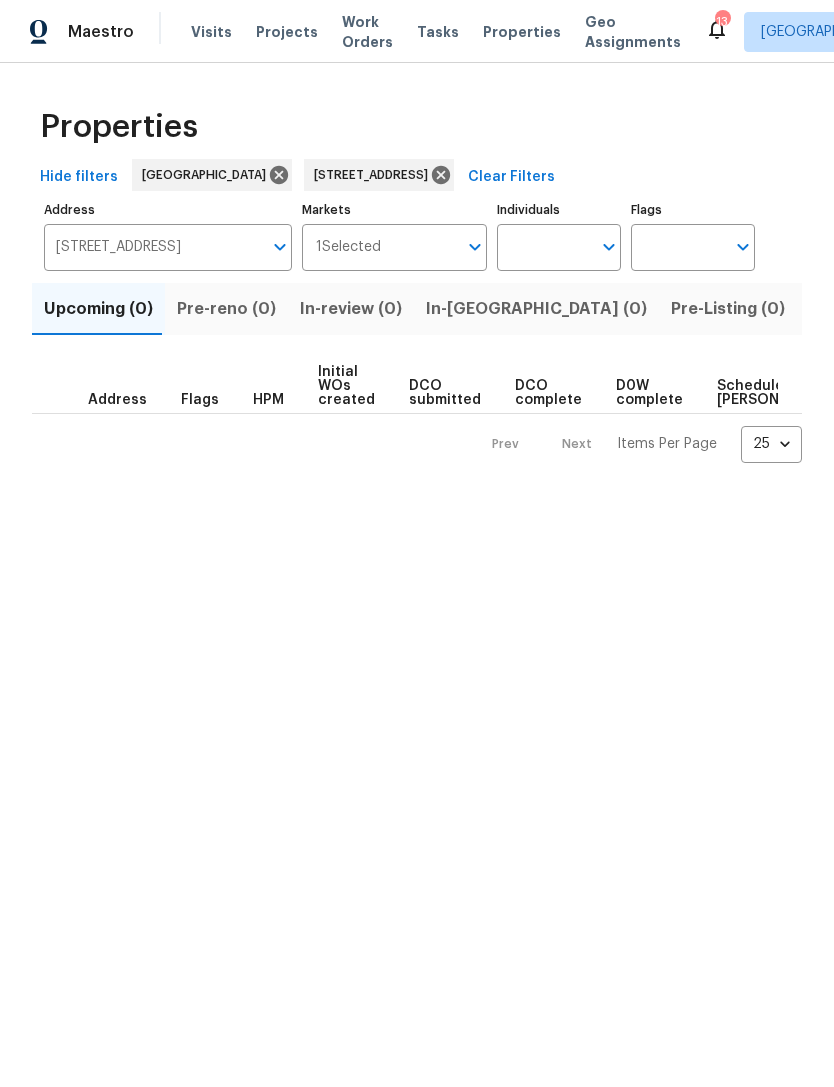 click on "Listed (1)" at bounding box center (845, 309) 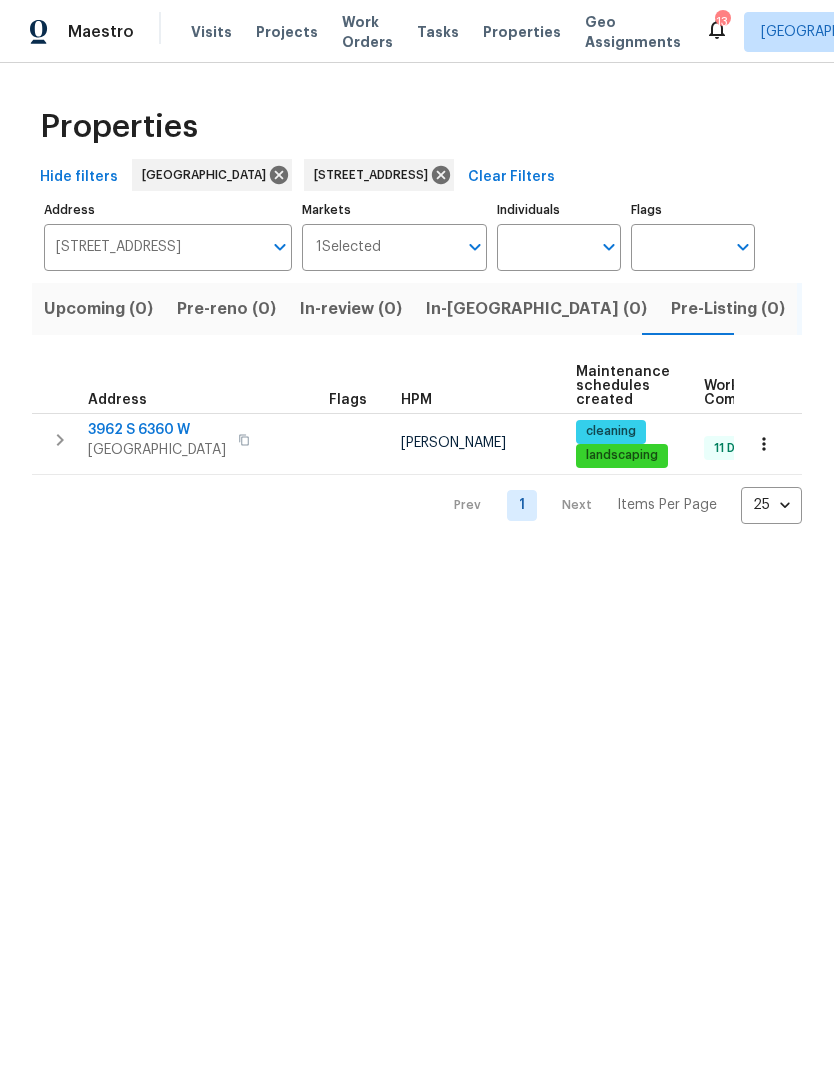 click 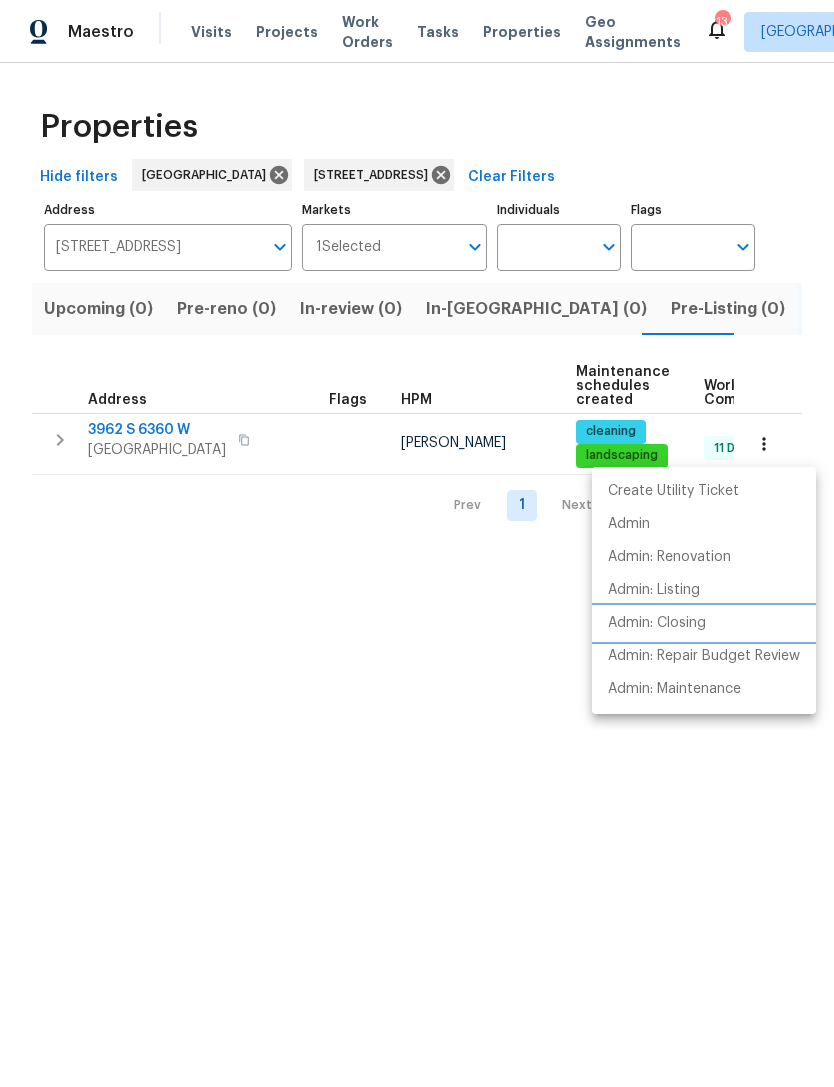 click on "Admin: Closing" at bounding box center (657, 623) 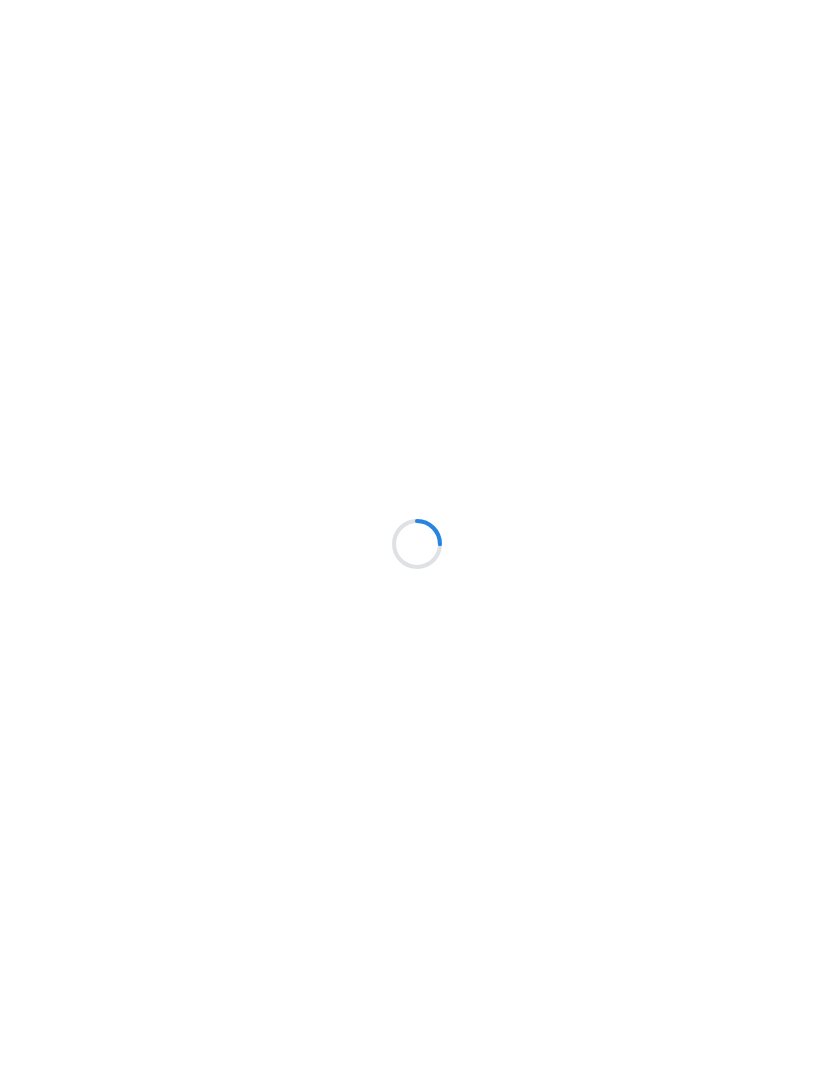 scroll, scrollTop: 0, scrollLeft: 0, axis: both 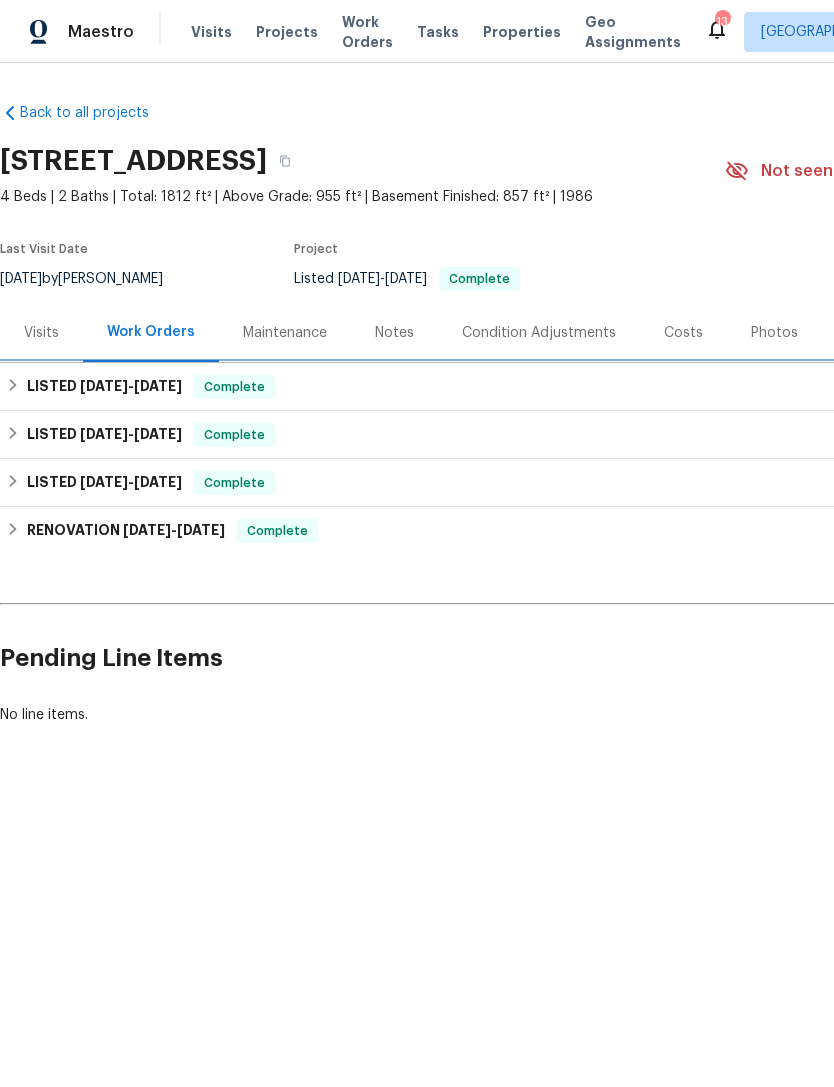 click on "LISTED   [DATE]  -  [DATE] Complete" at bounding box center [565, 387] 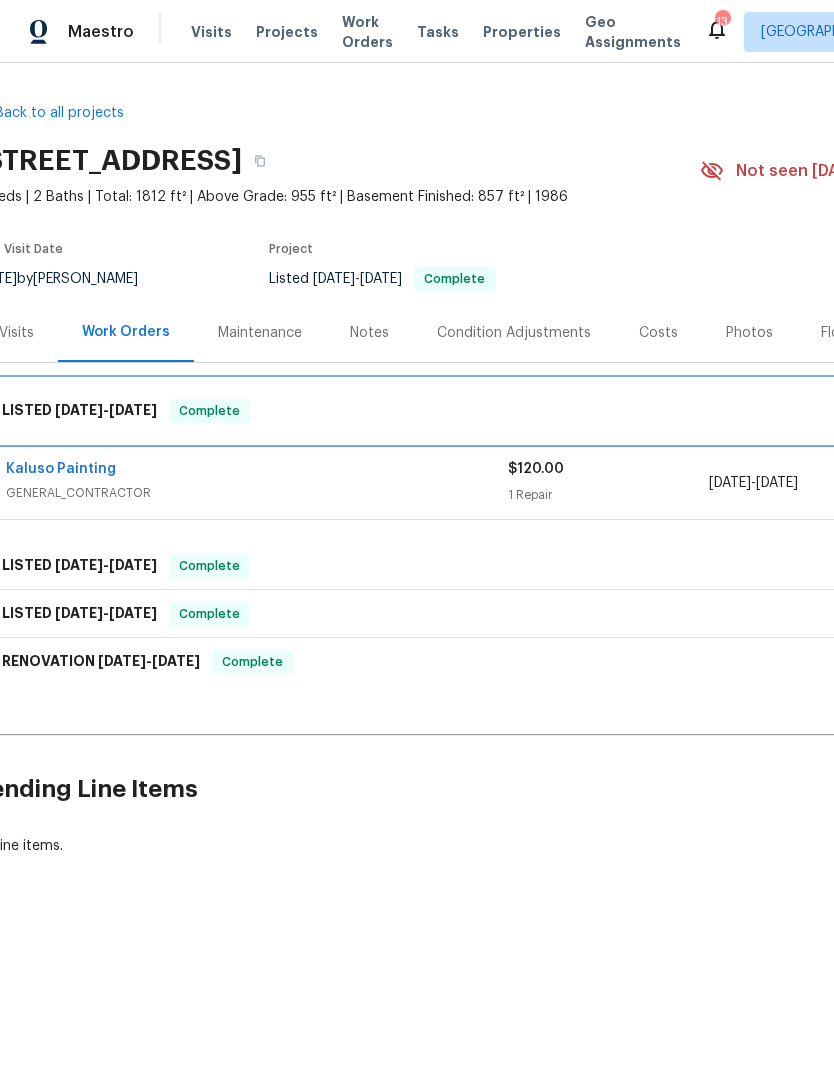 scroll, scrollTop: 0, scrollLeft: 28, axis: horizontal 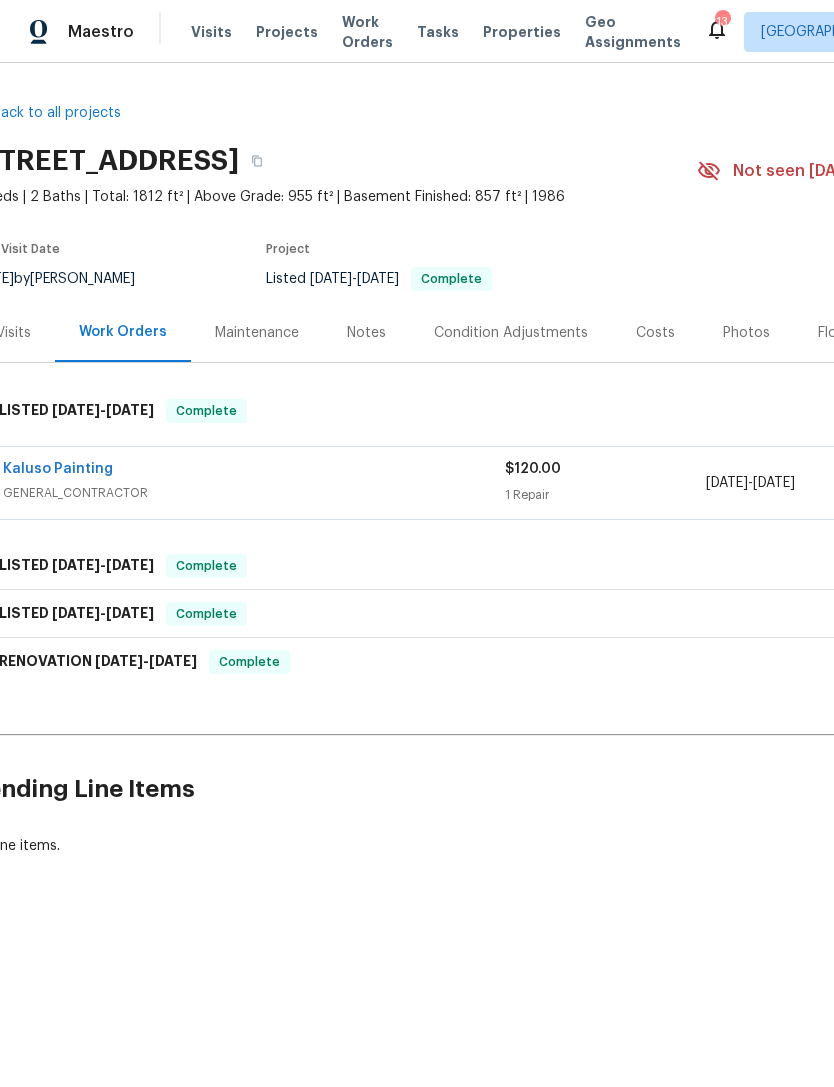 click on "Kaluso Painting" at bounding box center [58, 469] 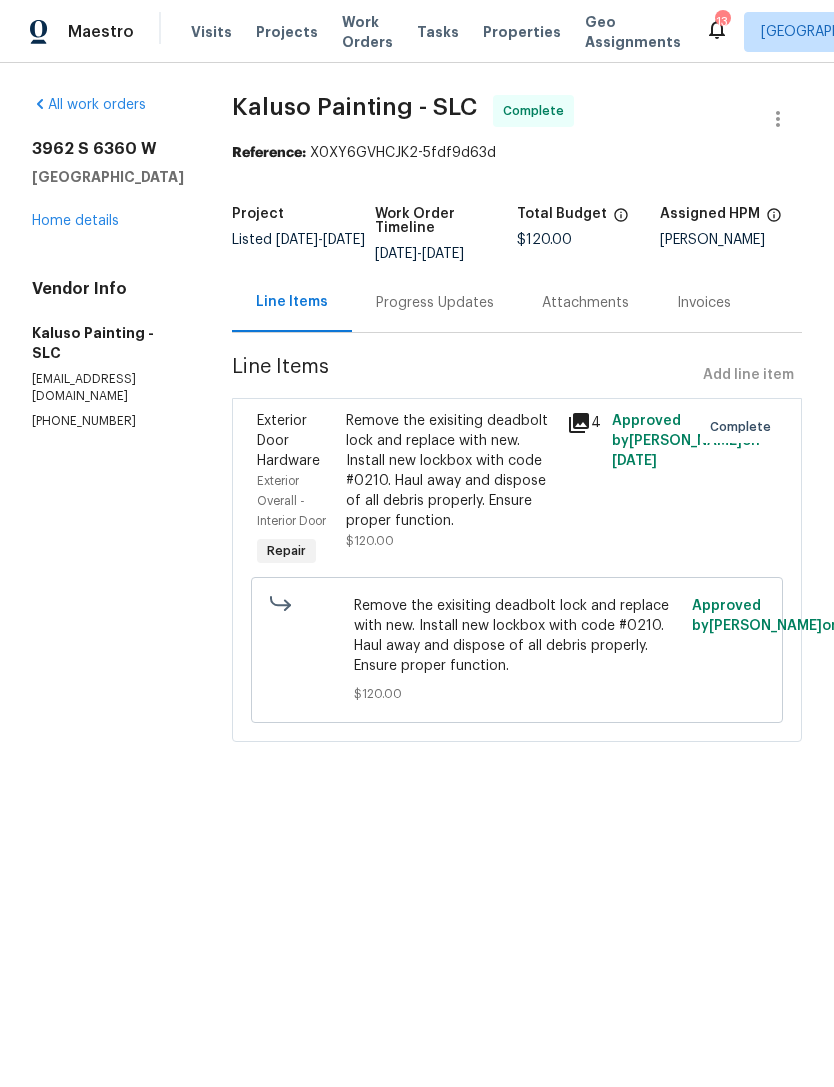 click 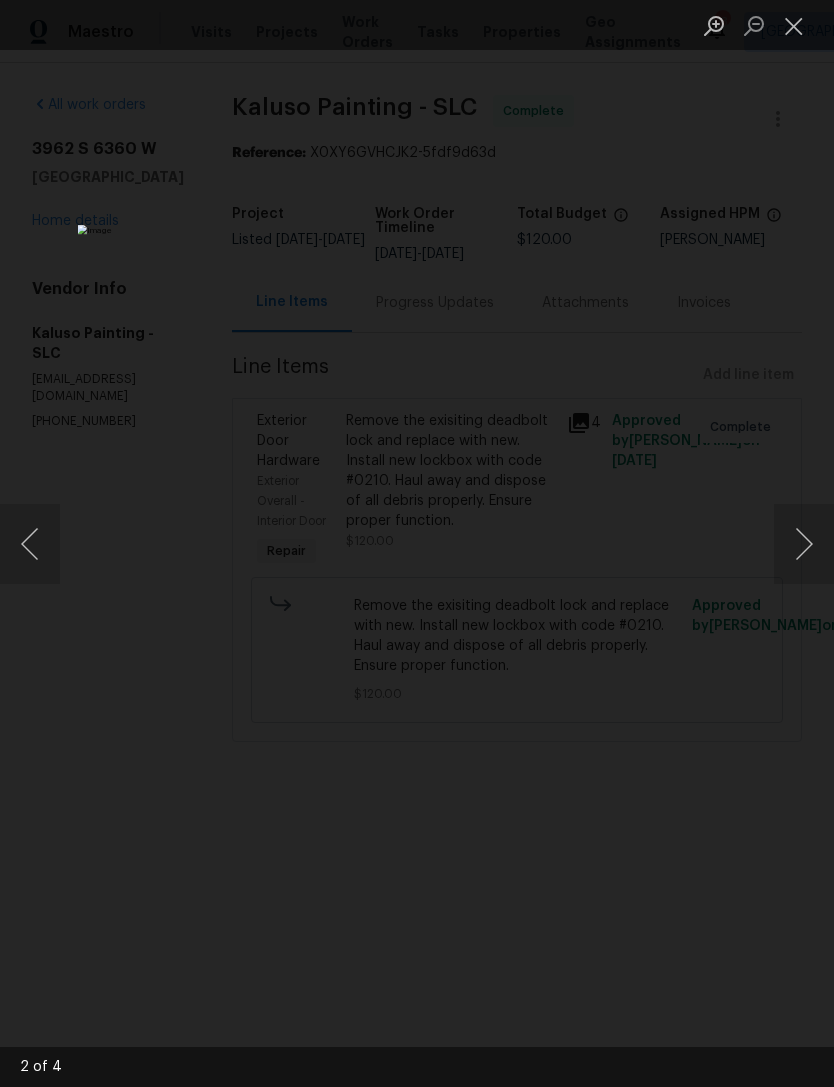 click at bounding box center (804, 544) 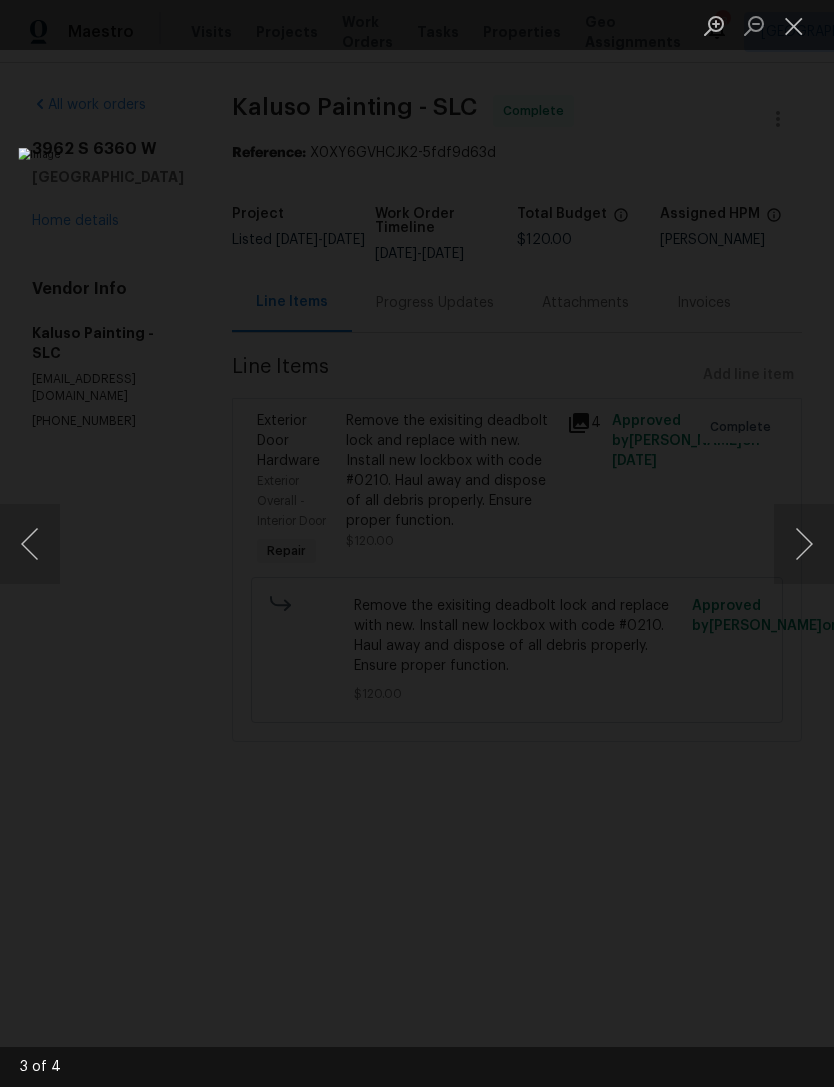 click at bounding box center [804, 544] 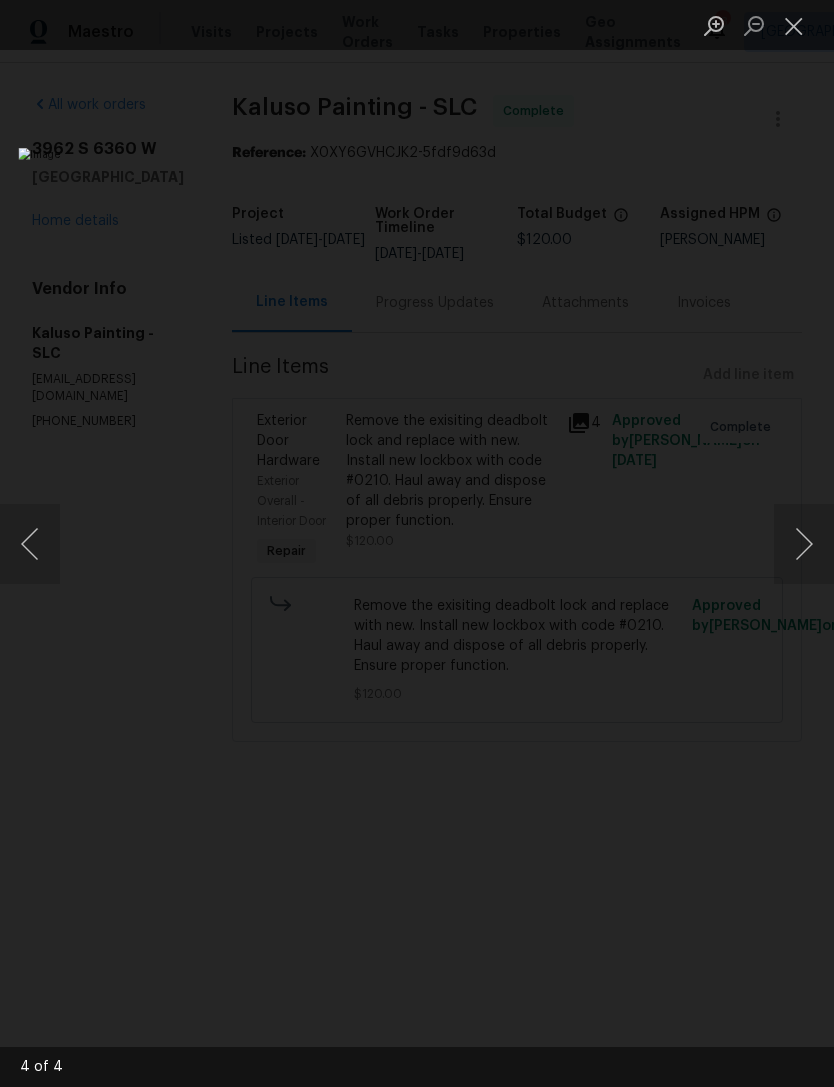 click at bounding box center [794, 25] 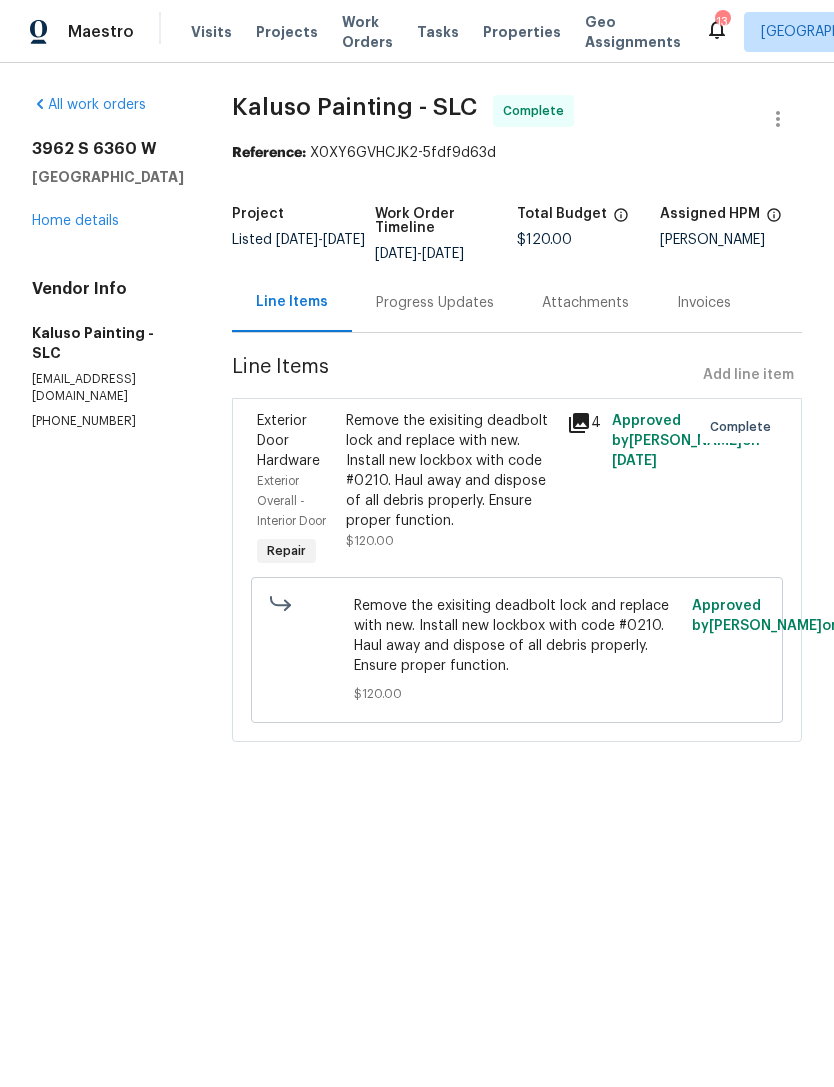 click on "Home details" at bounding box center (75, 221) 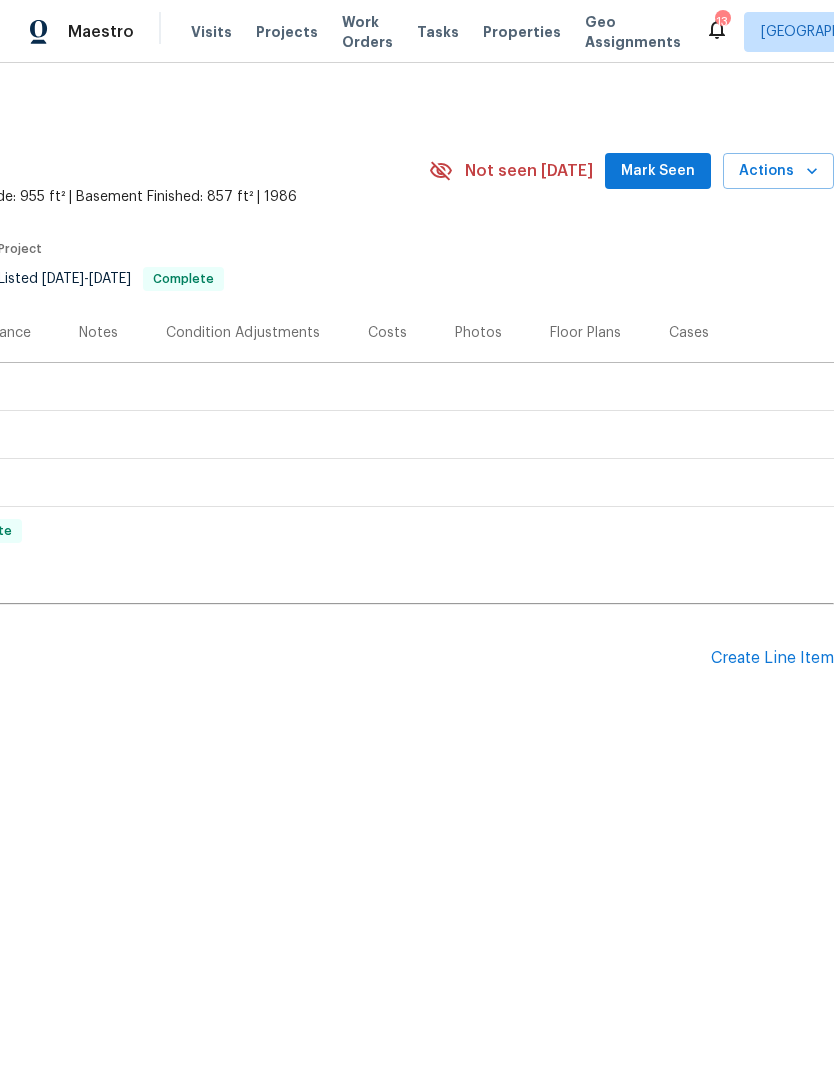 scroll, scrollTop: 0, scrollLeft: 296, axis: horizontal 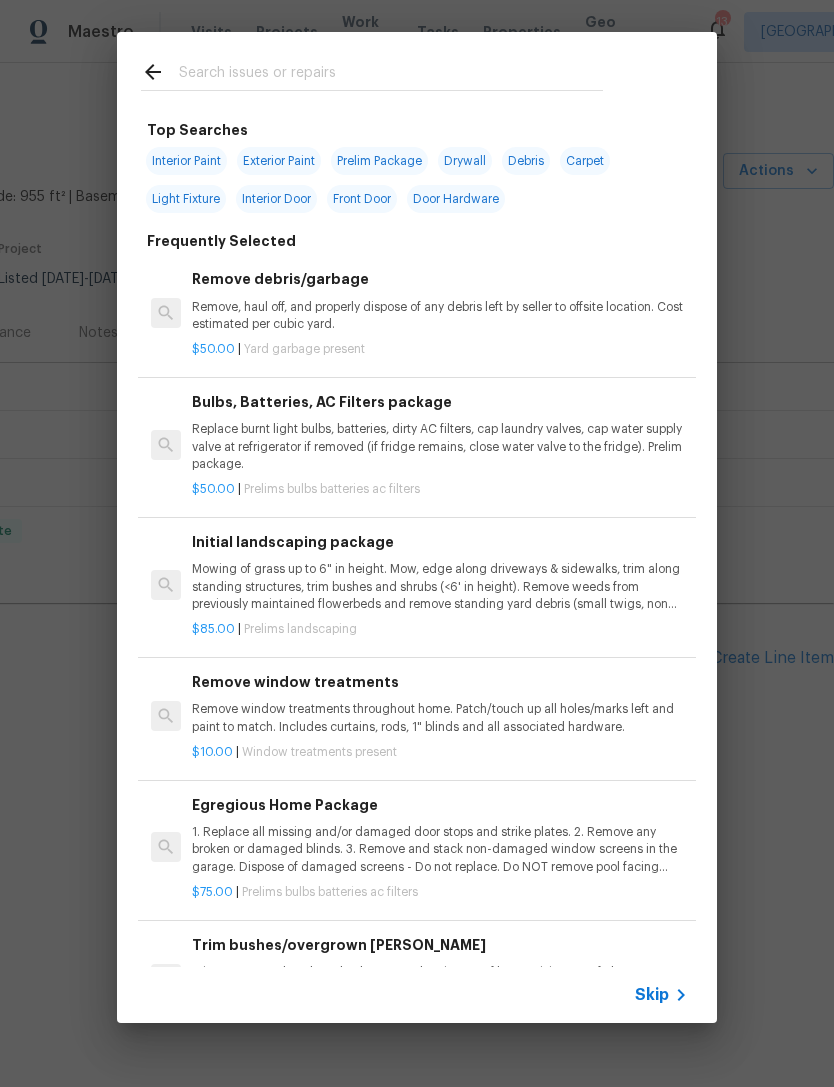 click on "Skip" at bounding box center [652, 995] 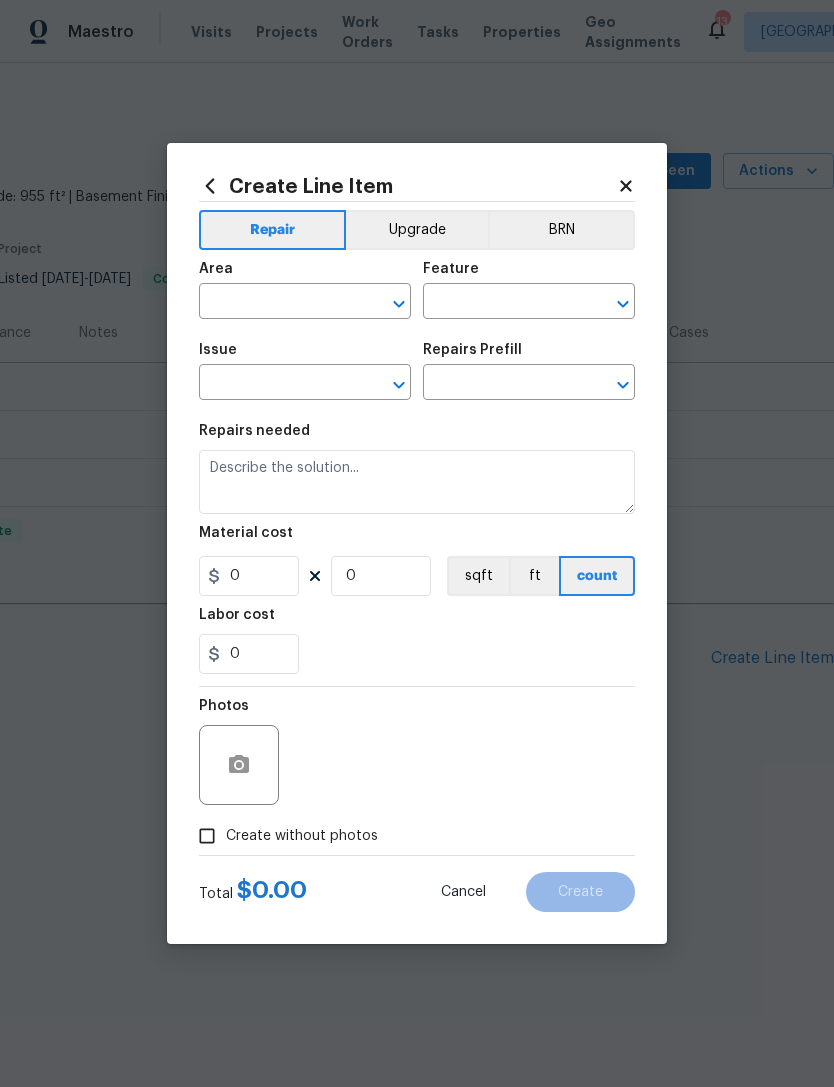click at bounding box center (277, 303) 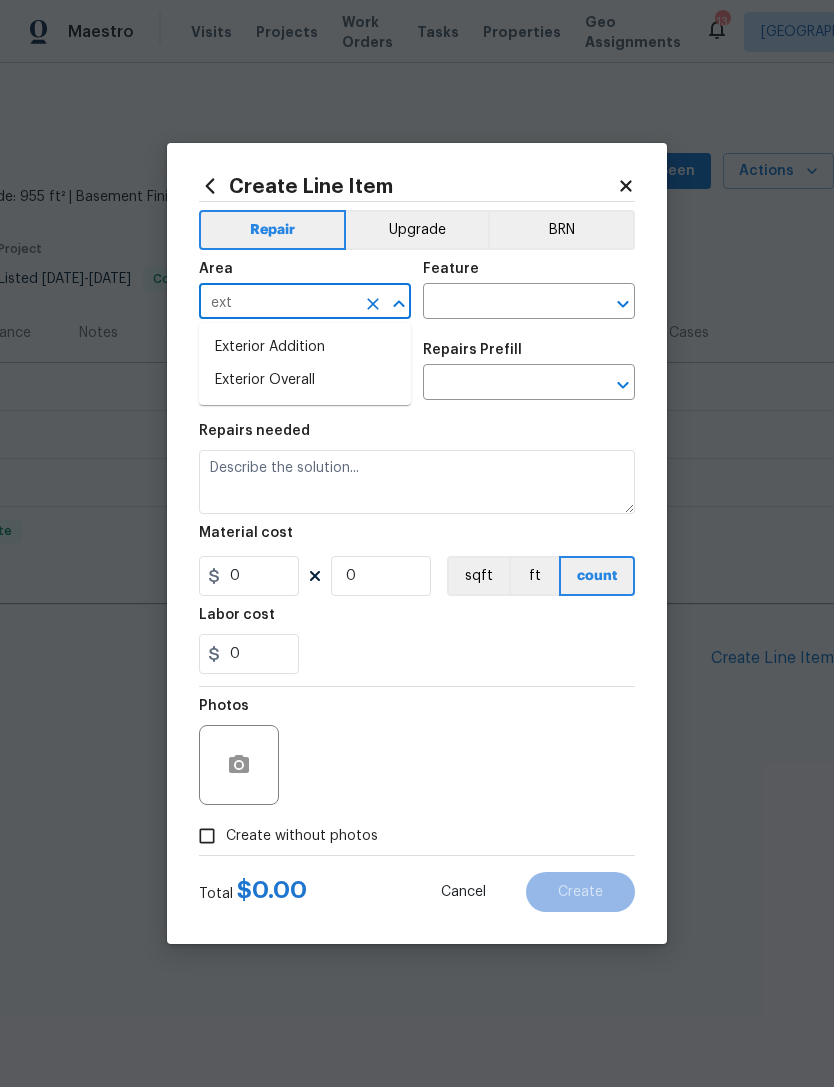 click on "Exterior Overall" at bounding box center (305, 380) 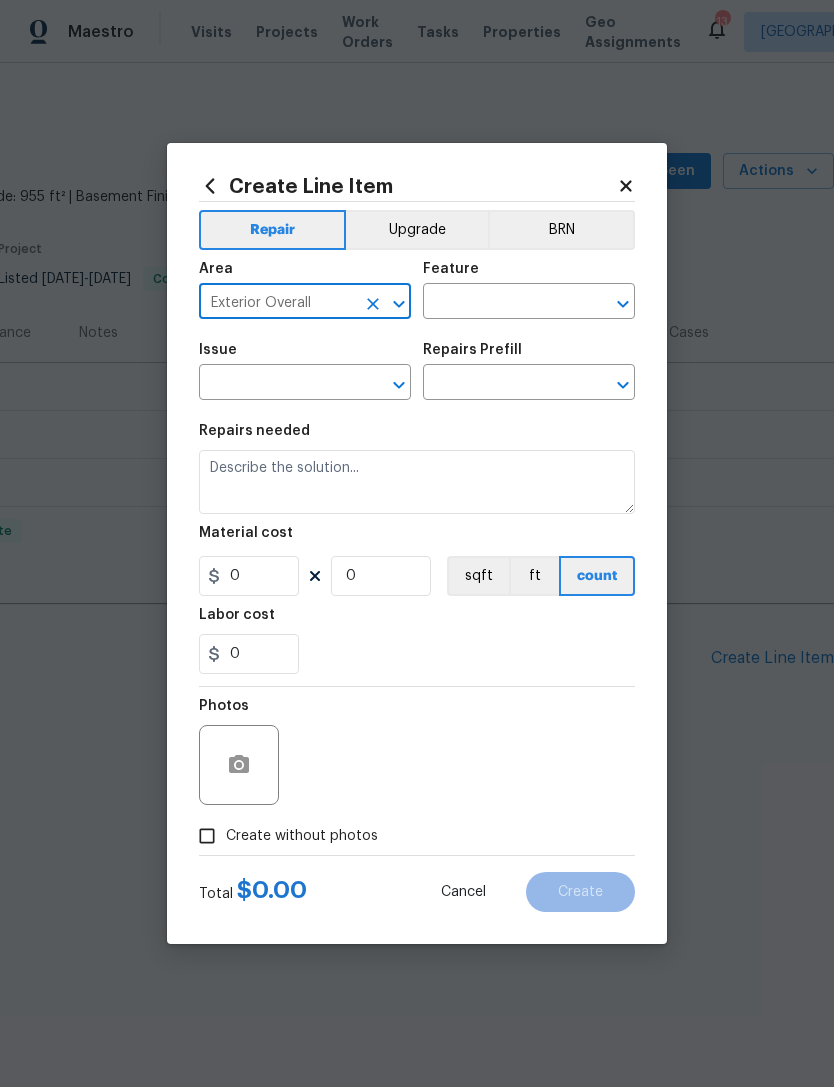 click 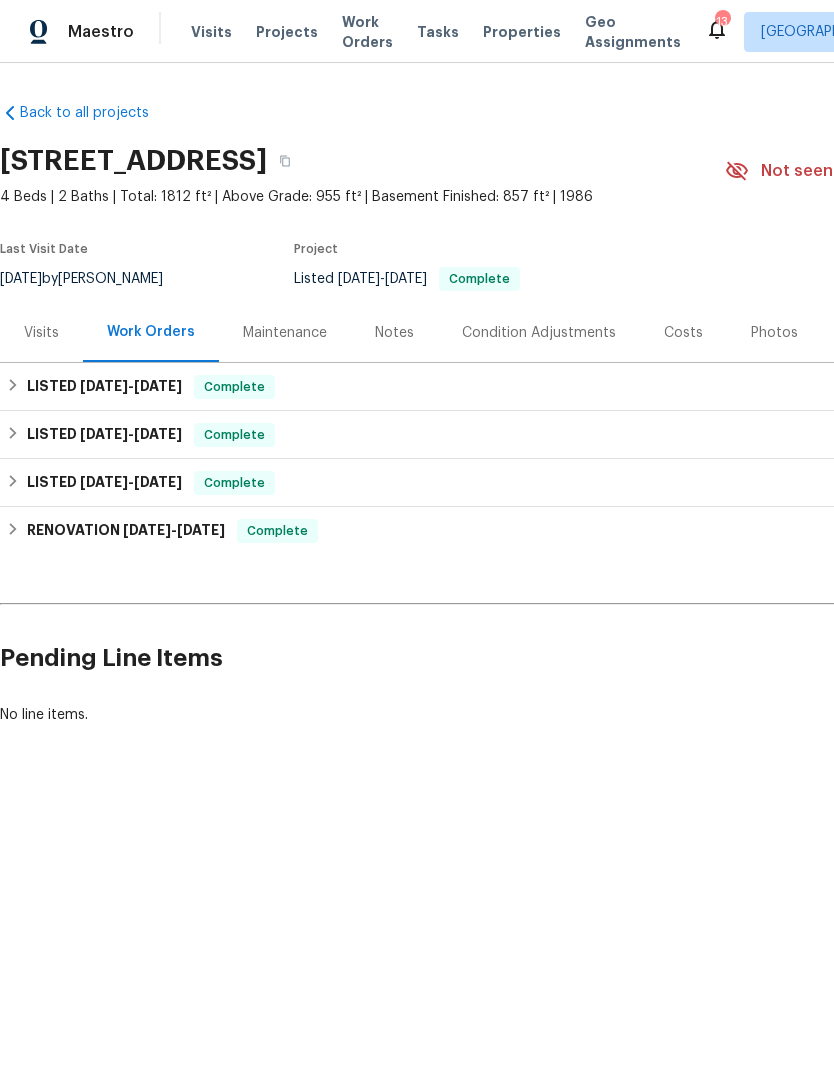 scroll, scrollTop: 0, scrollLeft: 0, axis: both 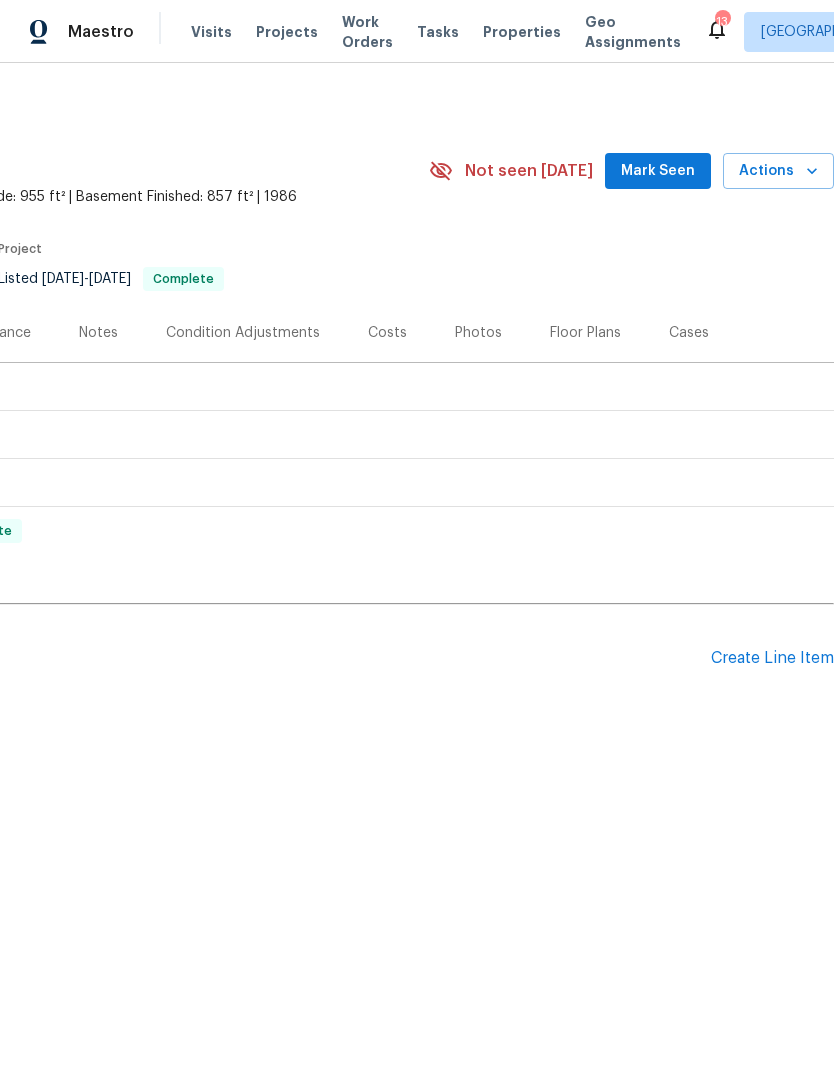 click on "Create Line Item" at bounding box center [772, 658] 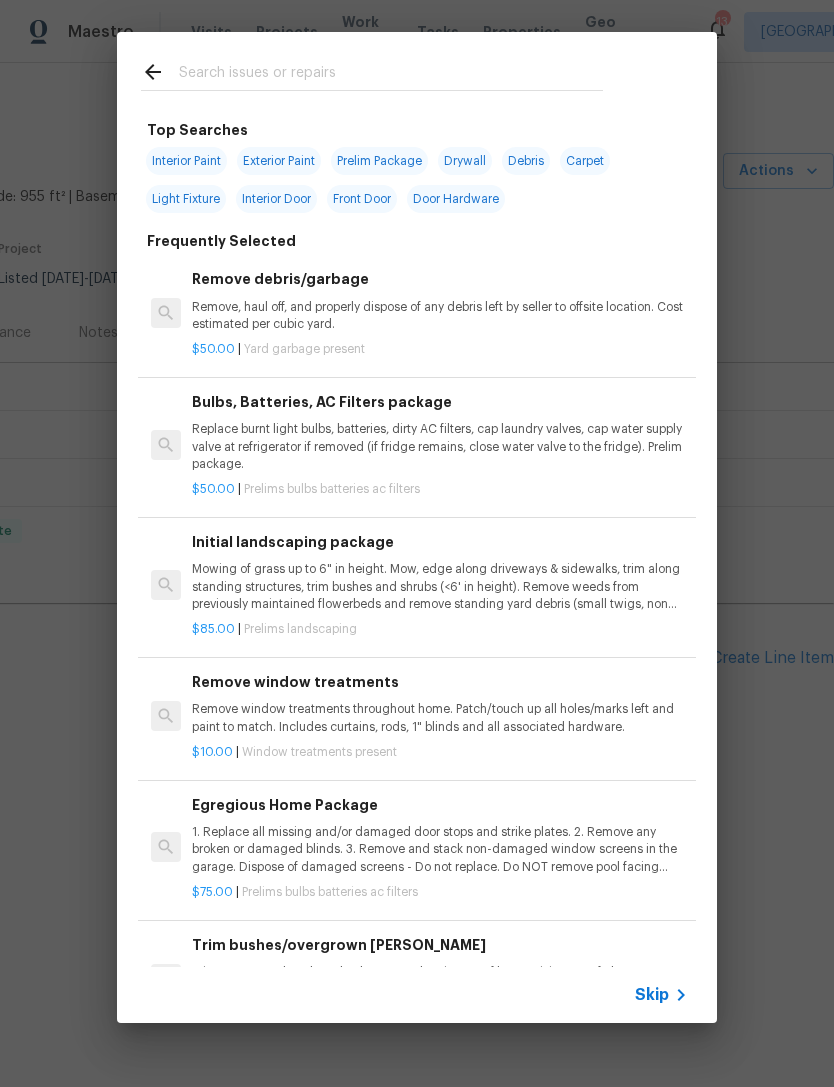 click on "Top Searches Interior Paint Exterior Paint Prelim Package Drywall Debris Carpet Light Fixture Interior Door Front Door Door Hardware Frequently Selected Remove debris/garbage Remove, haul off, and properly dispose of any debris left by seller to offsite location. Cost estimated per cubic yard. $50.00   |   Yard garbage present Bulbs, Batteries, AC Filters package Replace burnt light bulbs, batteries, dirty AC filters, cap laundry valves, cap water supply valve at refrigerator if removed (if fridge remains, close water valve to the fridge). Prelim package. $50.00   |   Prelims bulbs batteries ac filters Initial landscaping package Mowing of grass up to 6" in height. Mow, edge along driveways & sidewalks, trim along standing structures, trim bushes and shrubs (<6' in height). Remove weeds from previously maintained flowerbeds and remove standing yard debris (small twigs, non seasonal falling leaves).  Use leaf blower to remove clippings from hard surfaces." $85.00   |   Prelims landscaping $10.00   |   $75.00" at bounding box center (417, 527) 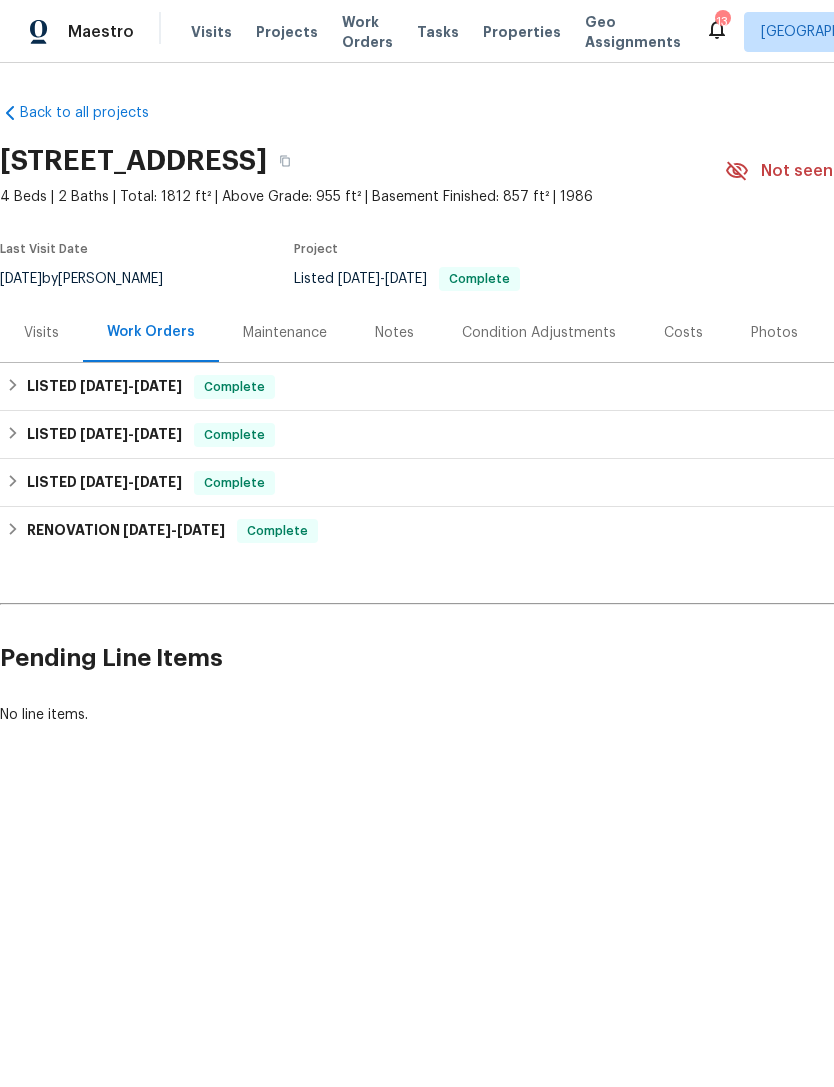 scroll, scrollTop: 0, scrollLeft: 0, axis: both 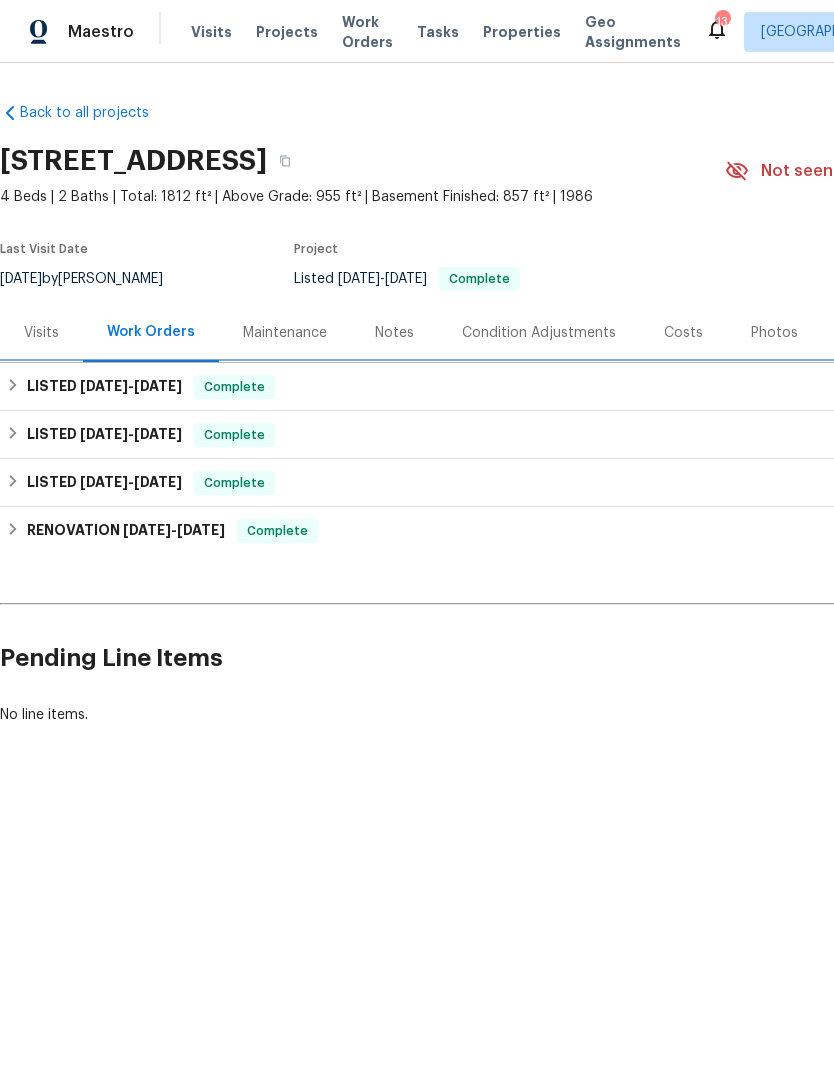 click on "[DATE]  -  [DATE]" at bounding box center (131, 386) 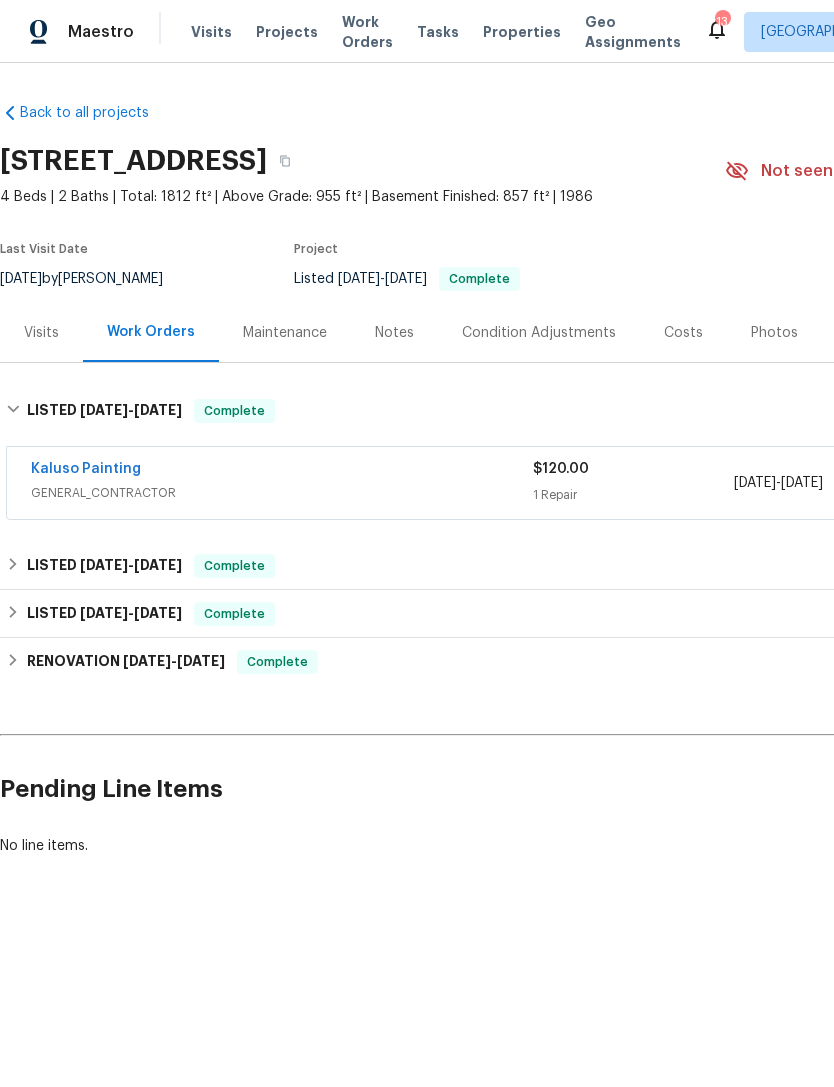 click on "Kaluso Painting" at bounding box center (86, 469) 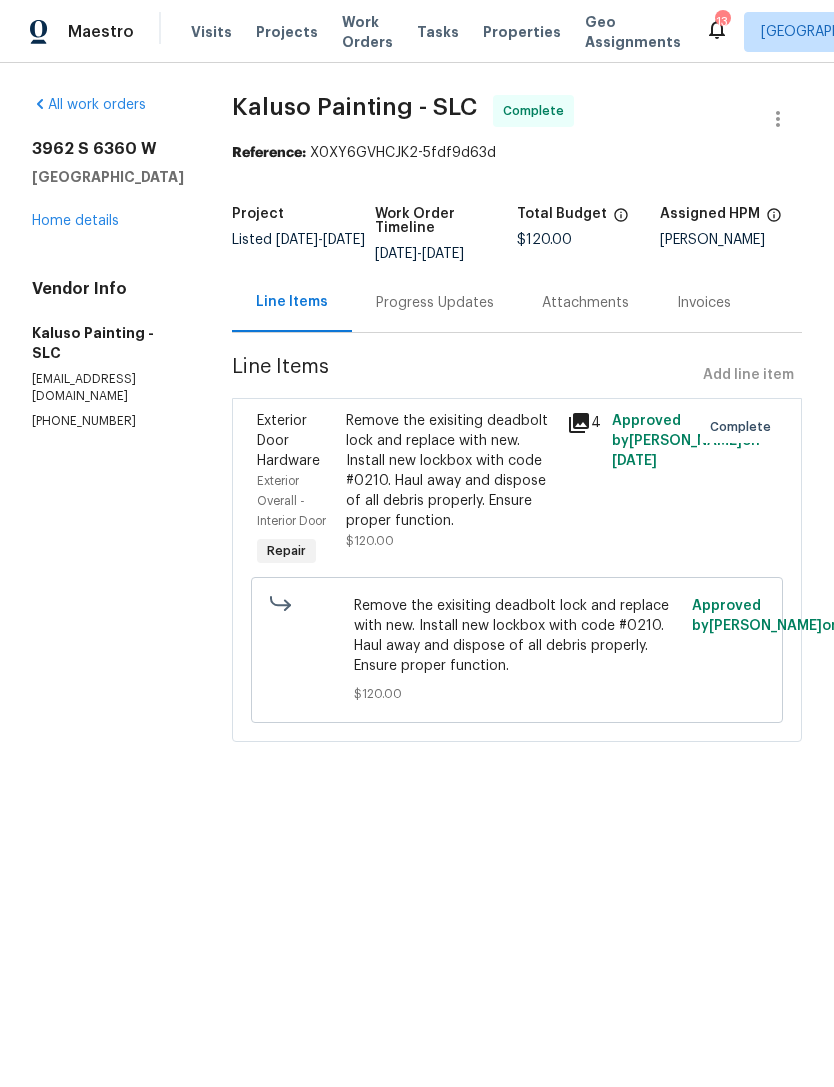 click on "Remove the exisiting deadbolt lock and replace with new. Install new lockbox with code #0210.  Haul away and dispose of all debris properly. Ensure proper function." at bounding box center (451, 471) 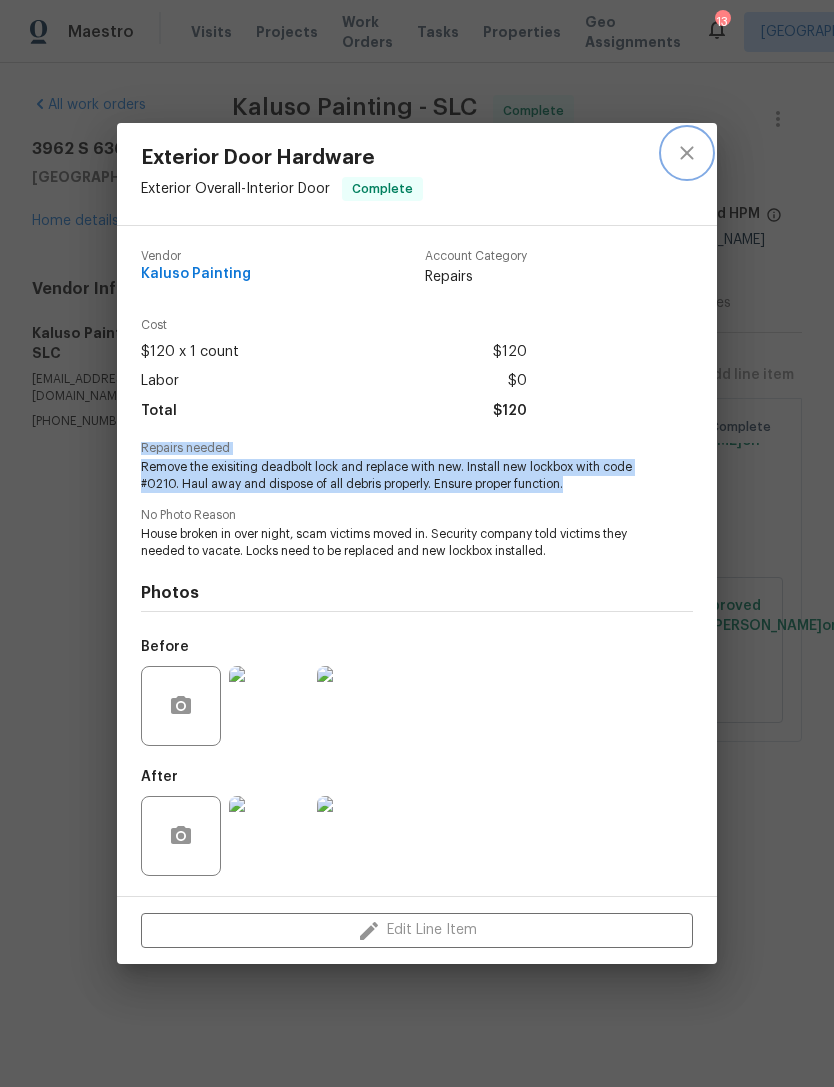 click 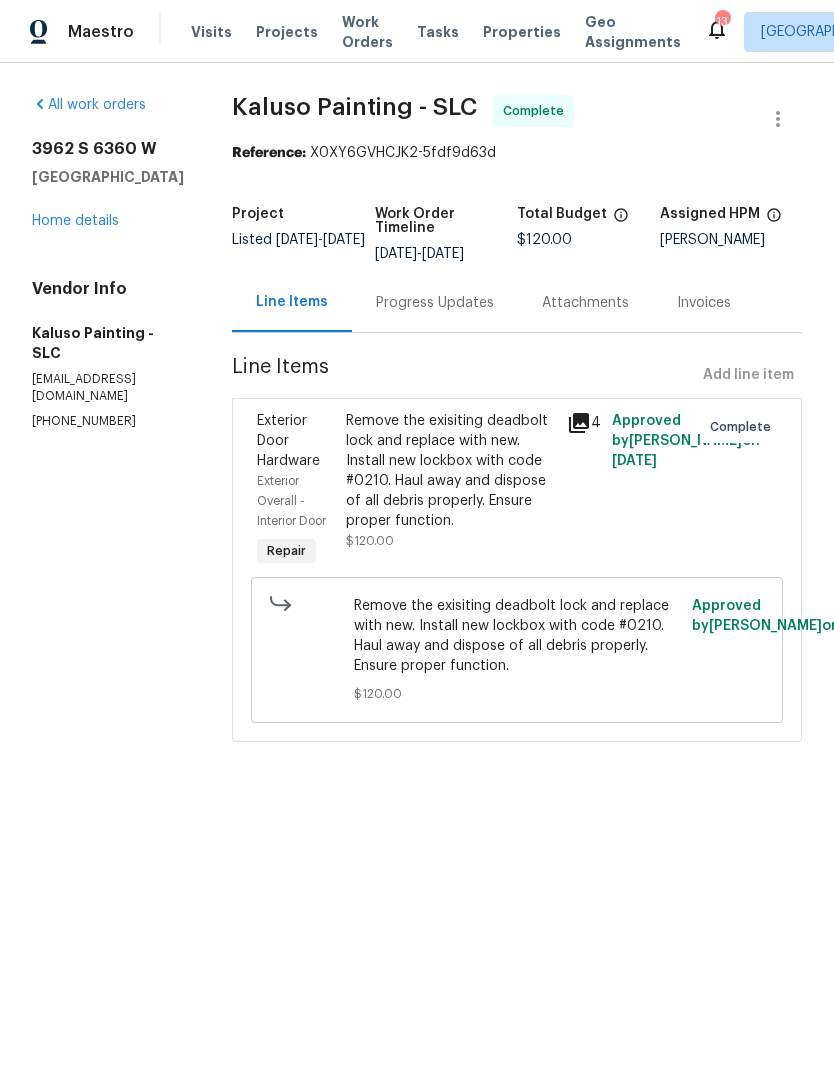click on "Home details" at bounding box center [75, 221] 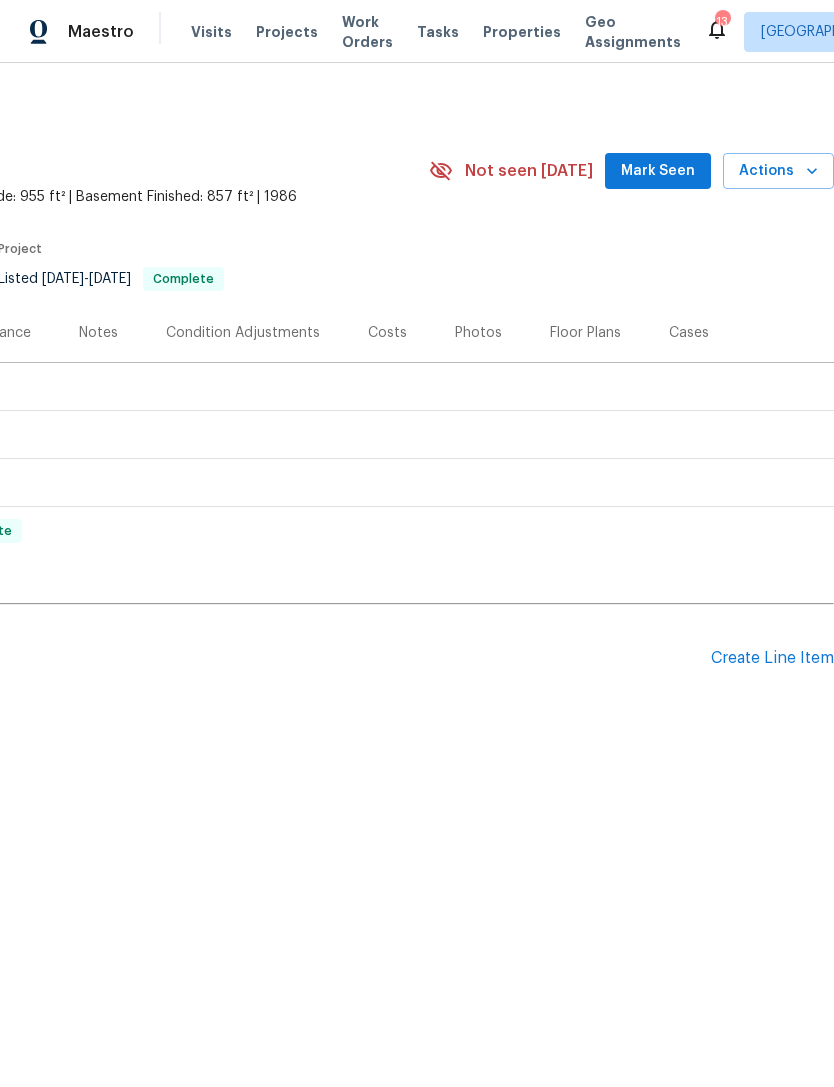 scroll, scrollTop: 0, scrollLeft: 296, axis: horizontal 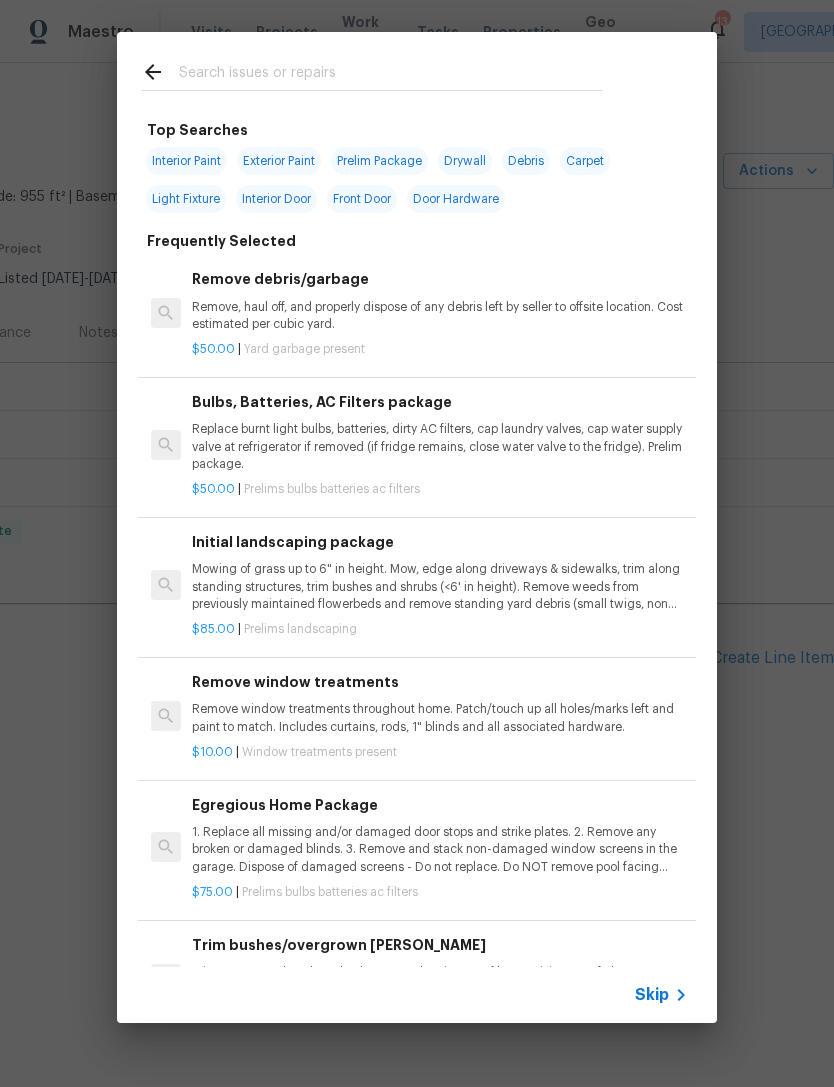 click on "Skip" at bounding box center (652, 995) 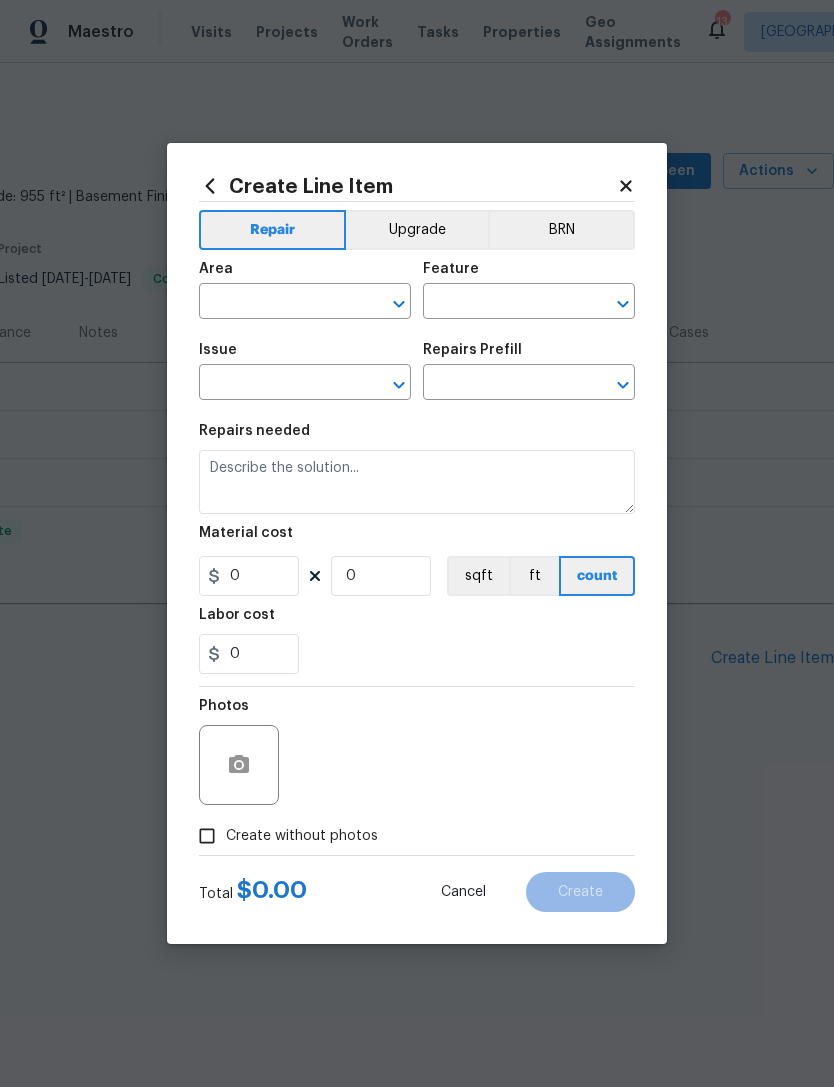 click at bounding box center [277, 303] 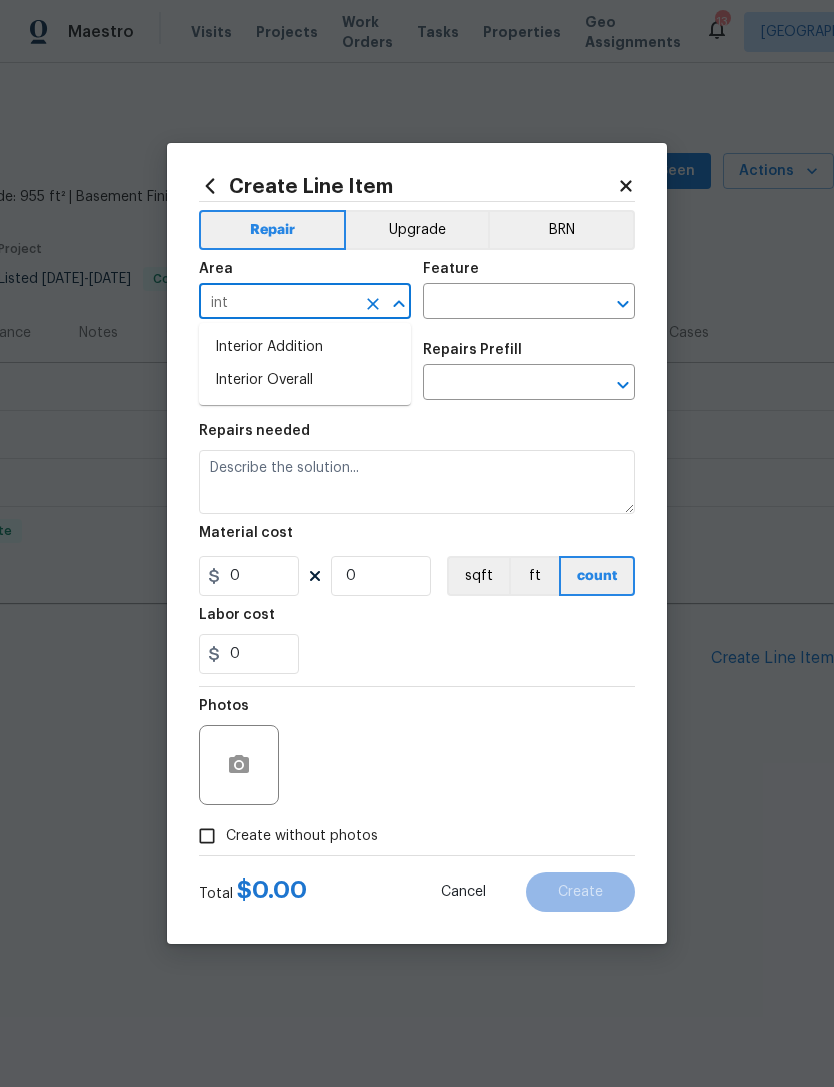 click on "Interior Overall" at bounding box center (305, 380) 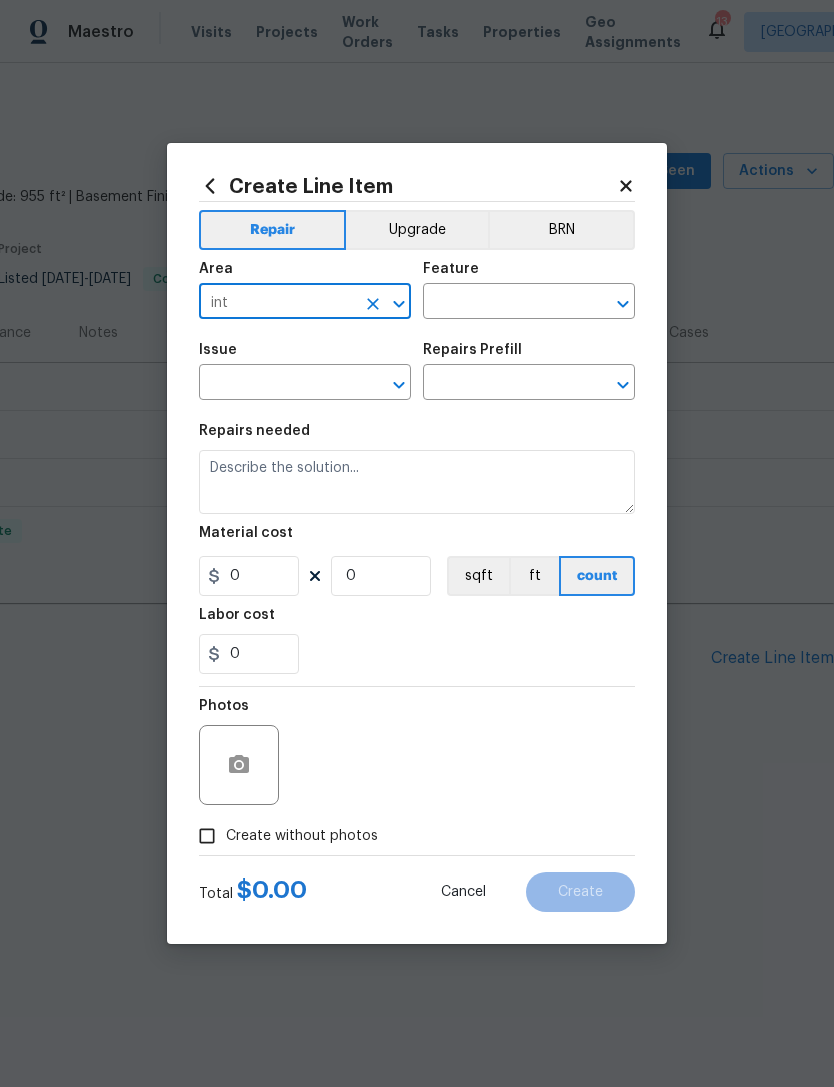 type on "Interior Overall" 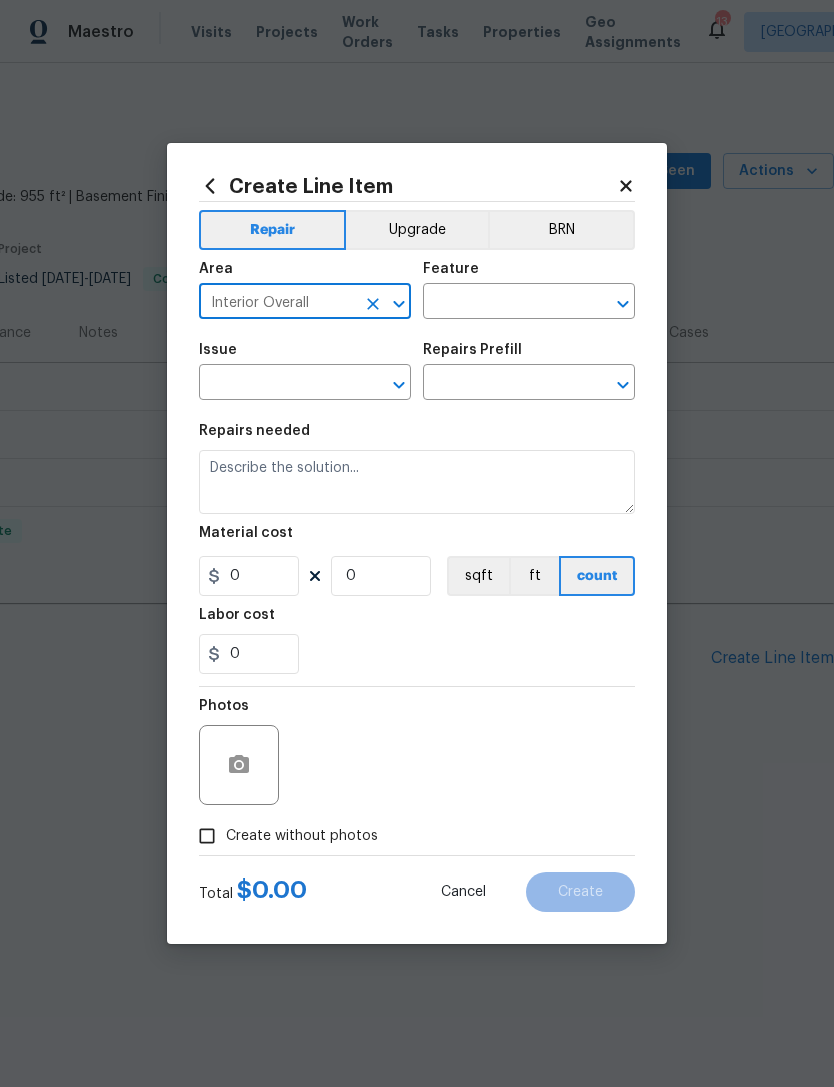 click at bounding box center [501, 303] 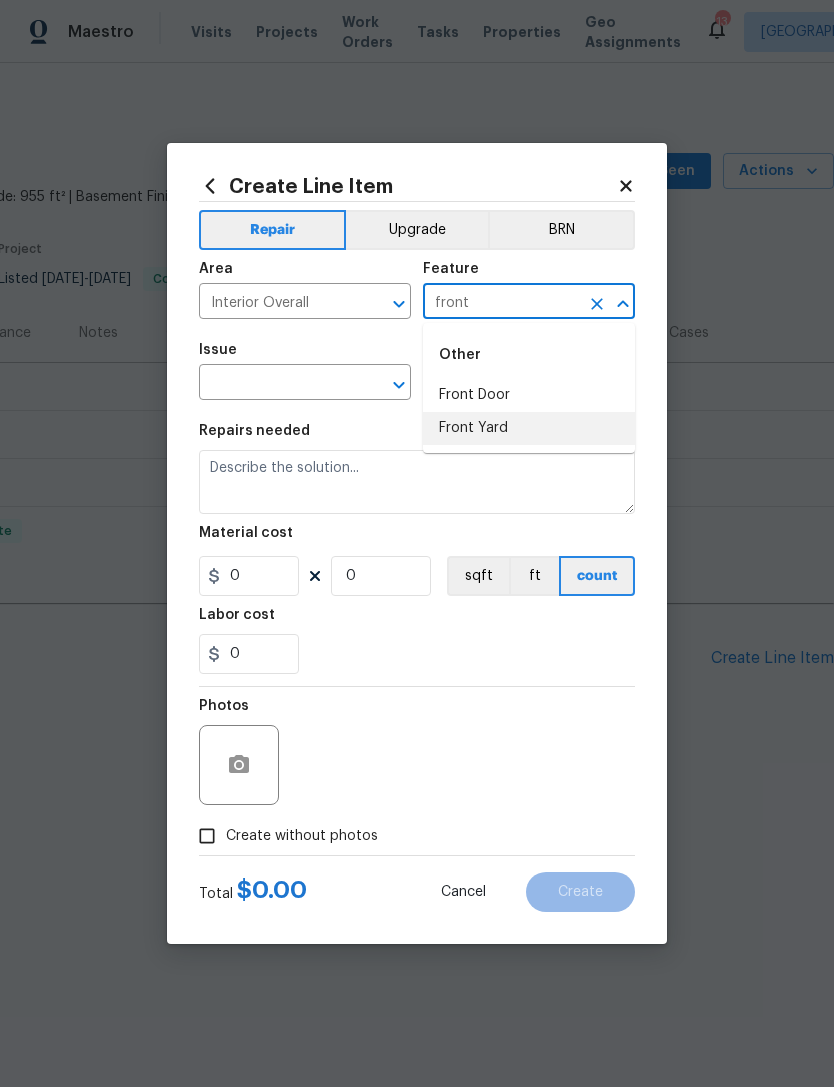 click on "Front Yard" at bounding box center (529, 428) 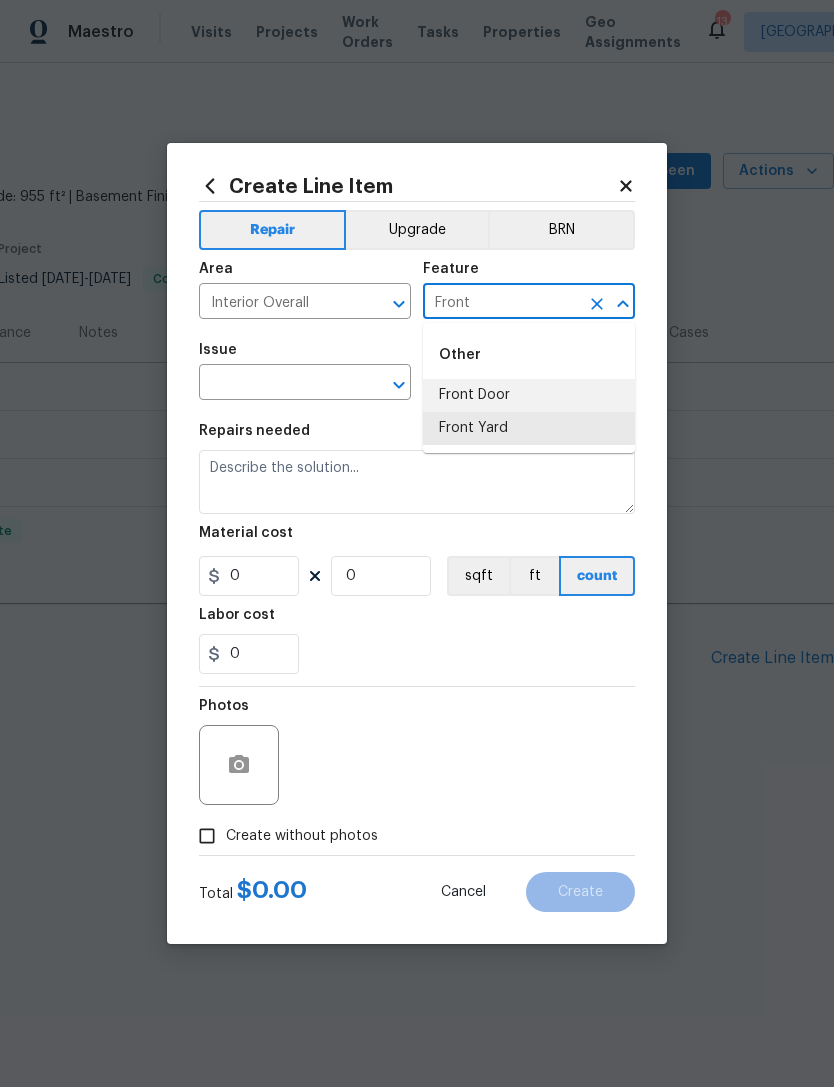click on "Front Door" at bounding box center (529, 395) 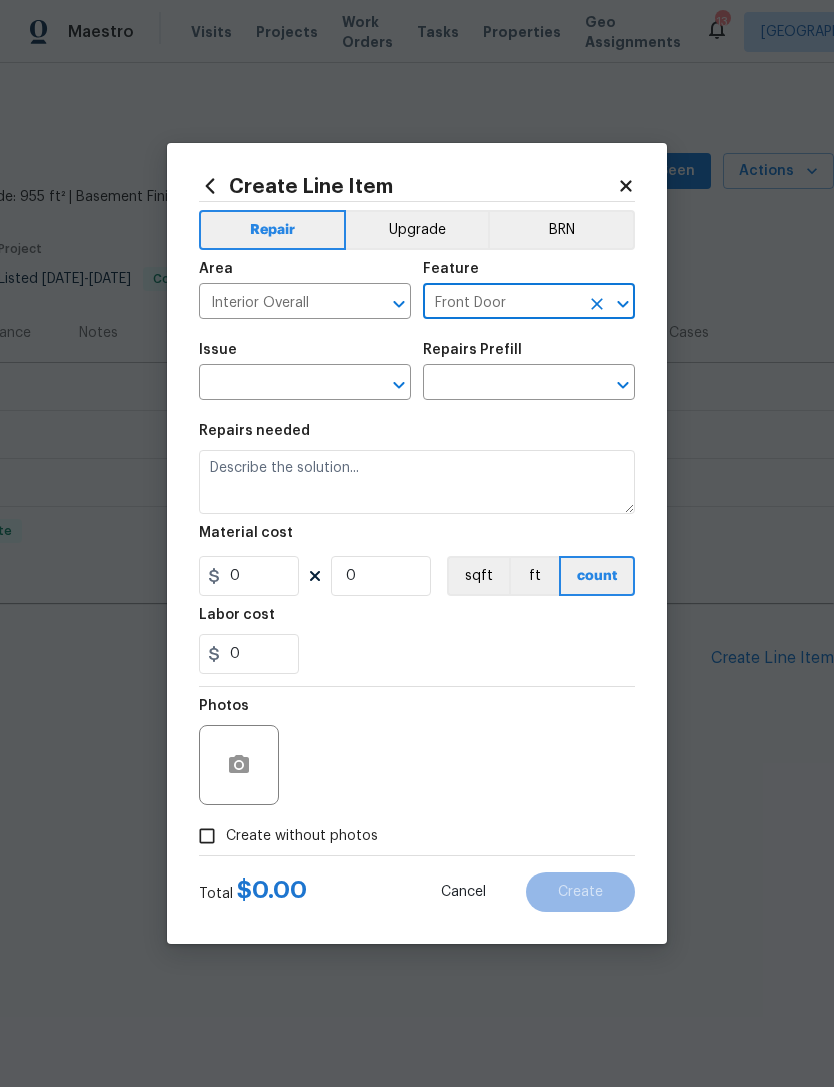 click at bounding box center (277, 384) 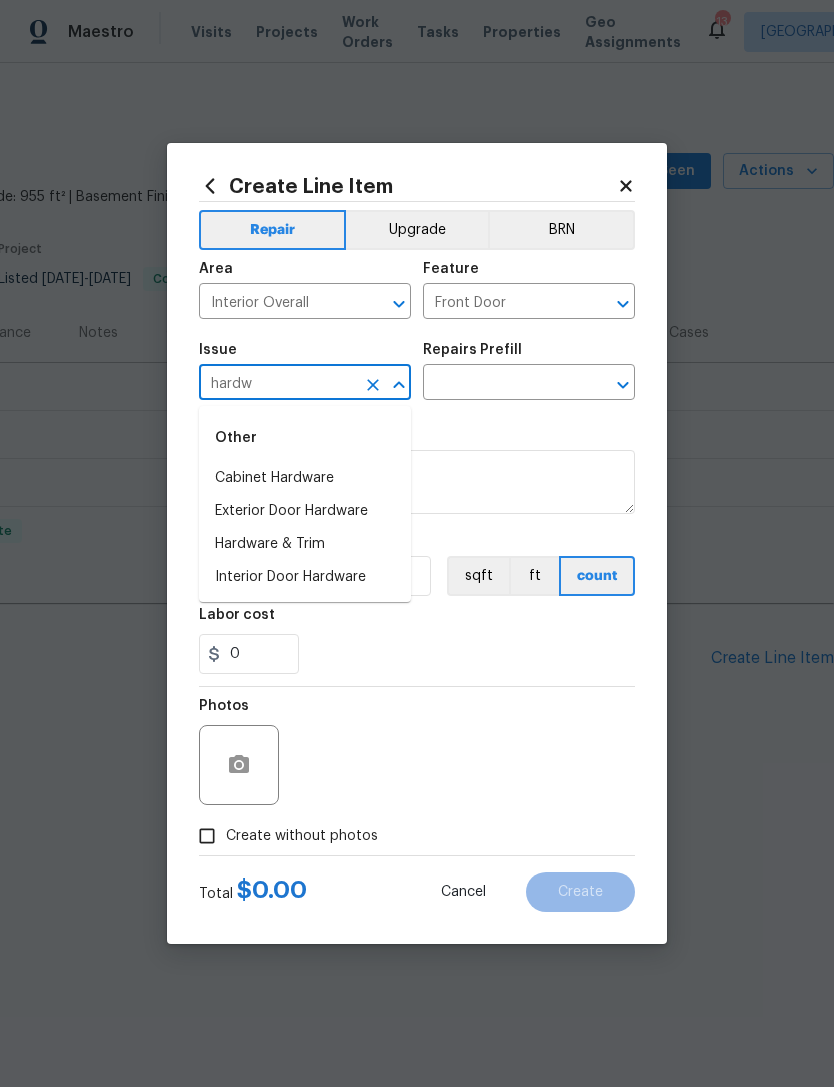 click on "Hardware & Trim" at bounding box center [305, 544] 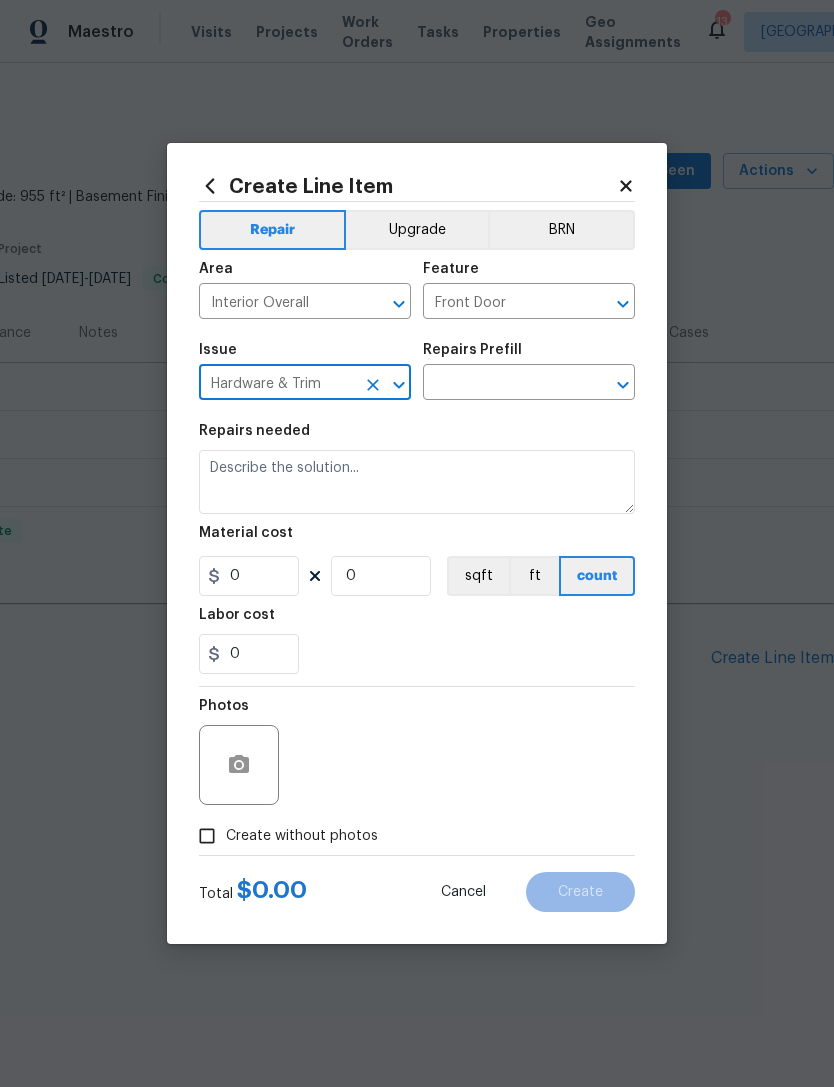click at bounding box center [501, 384] 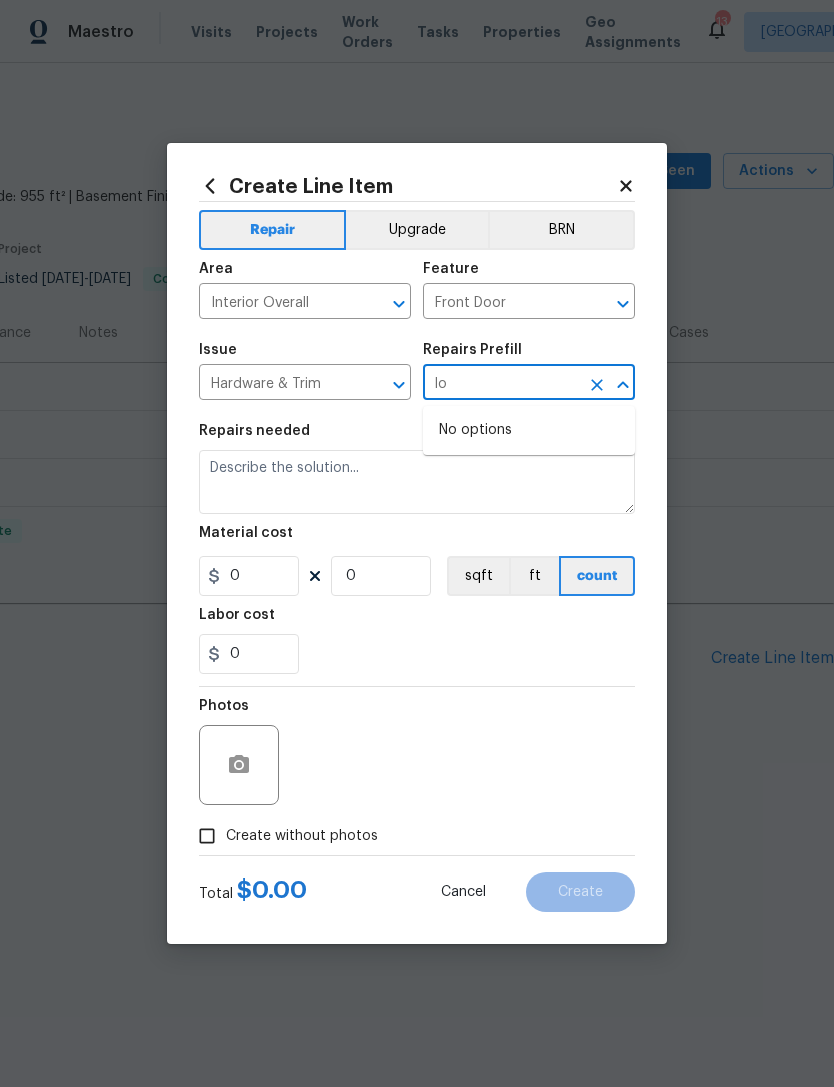 type on "l" 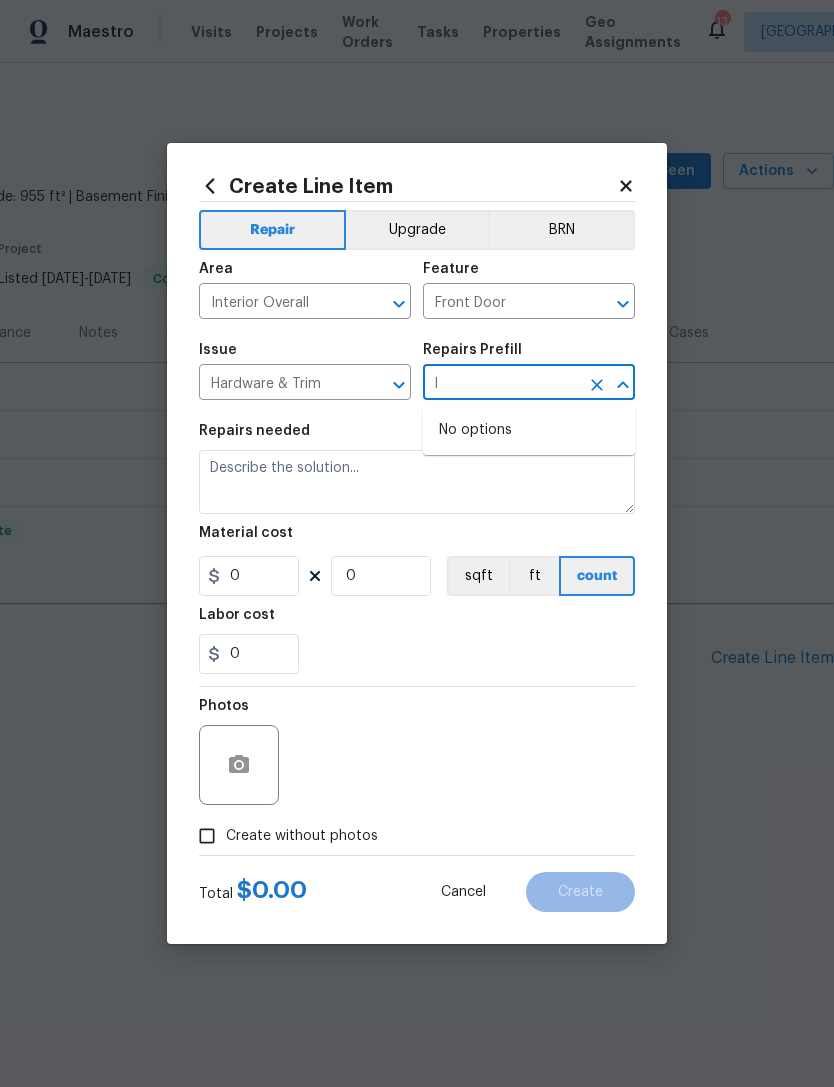 type 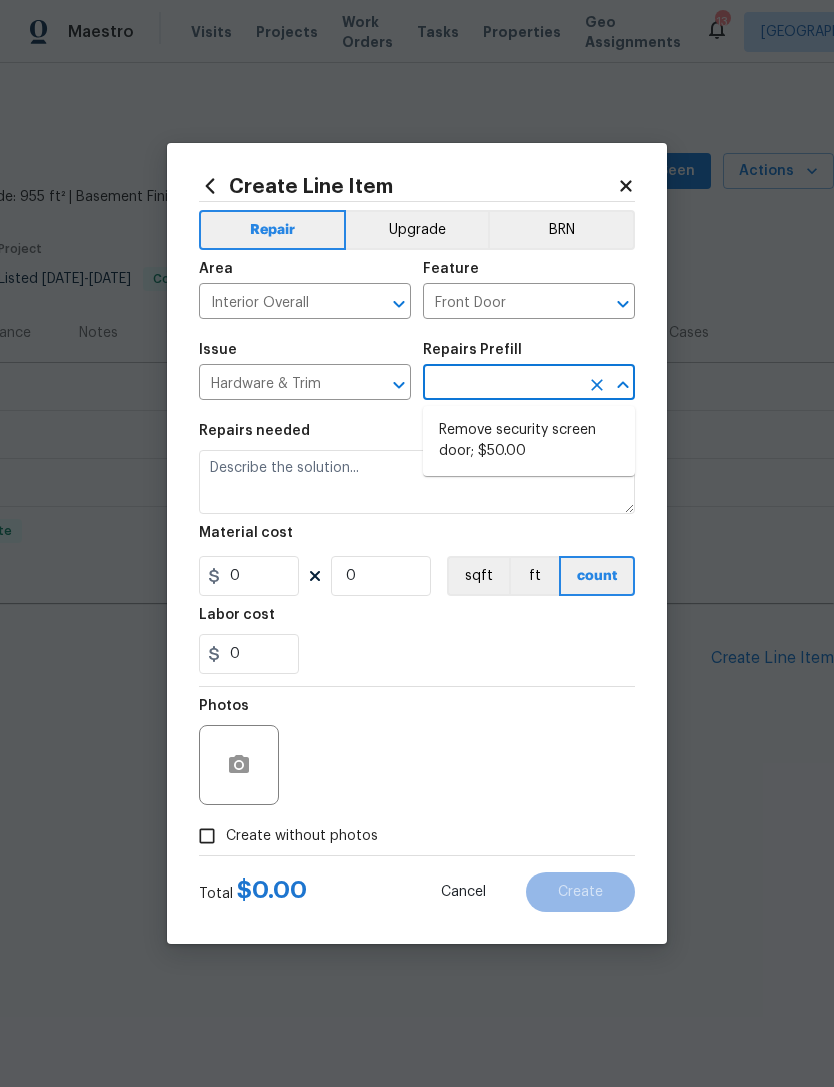 click 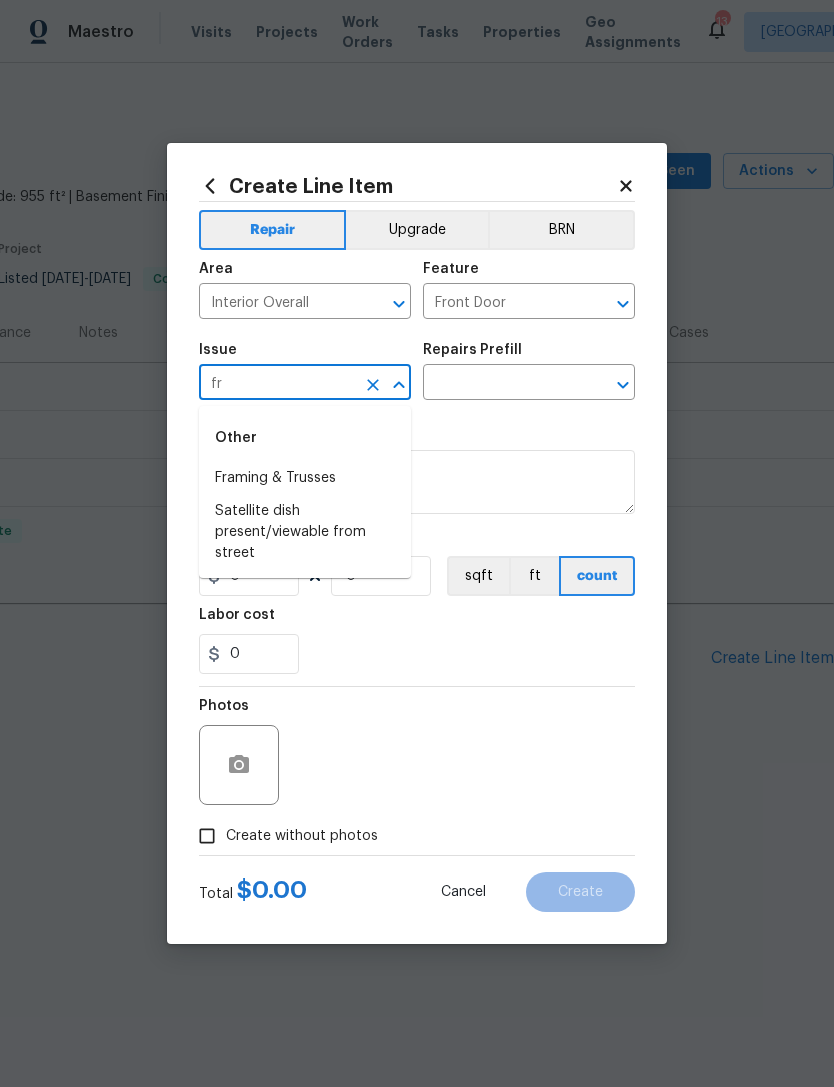 type on "f" 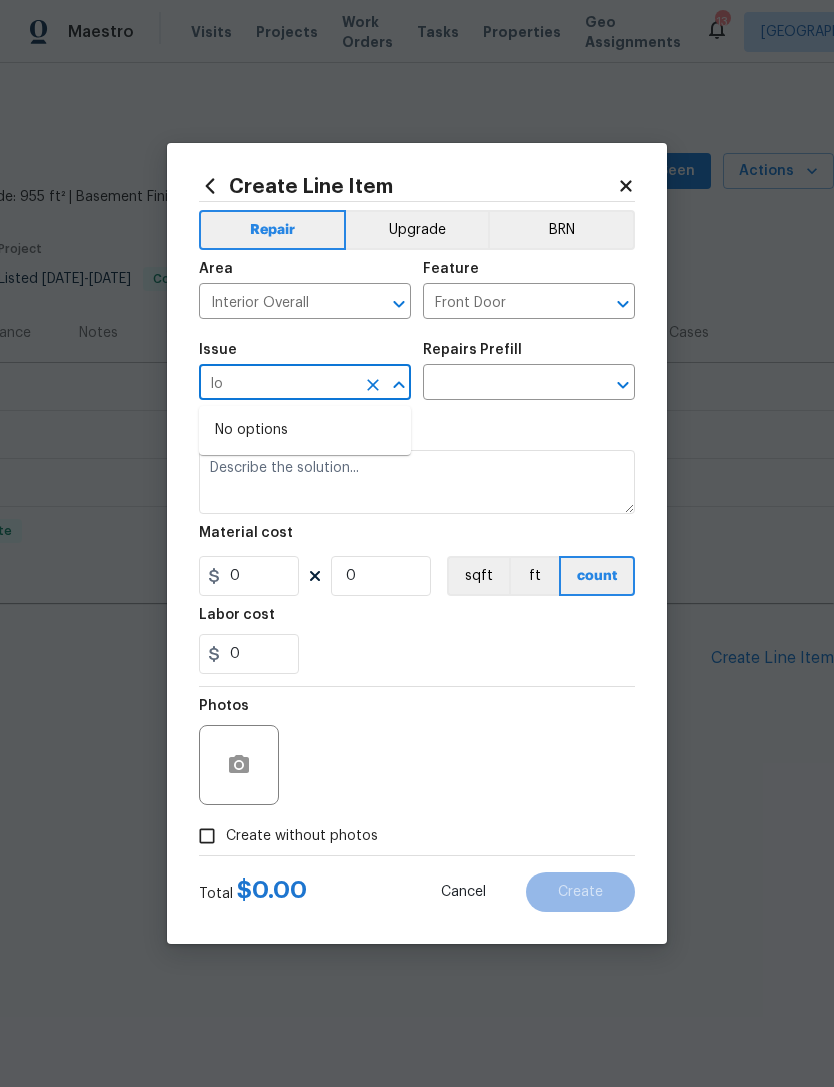 type on "l" 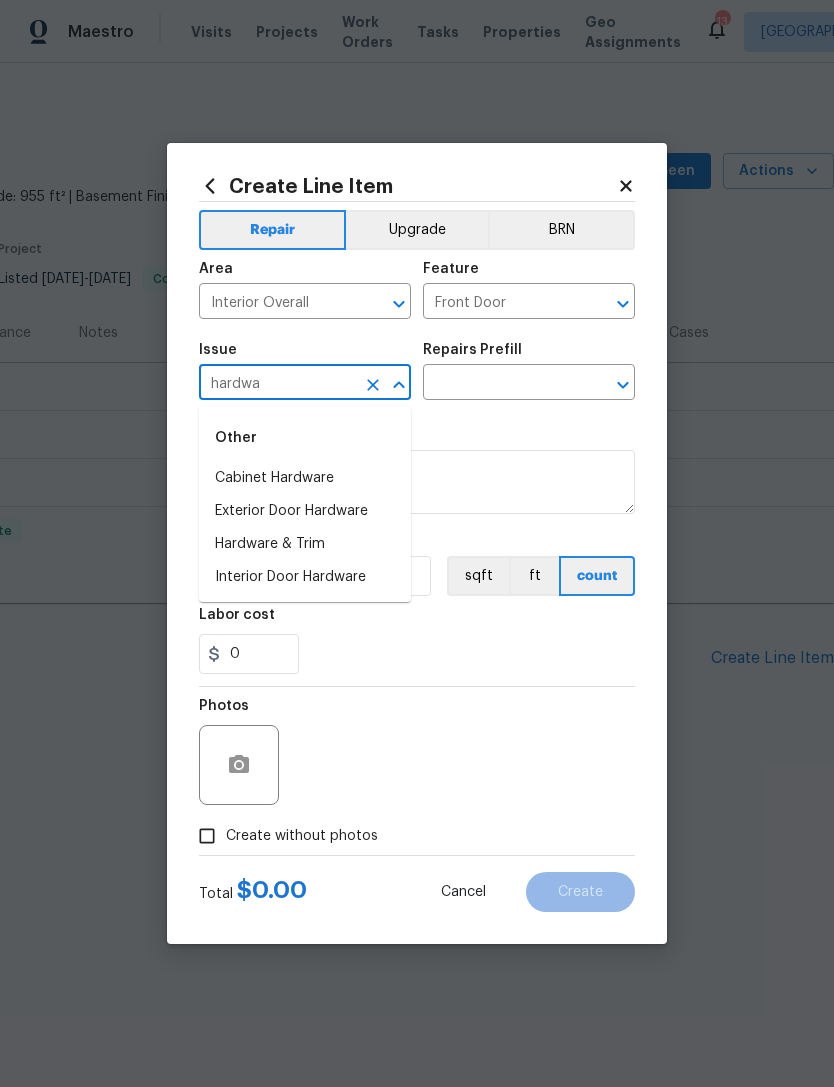 click on "Exterior Door Hardware" at bounding box center [305, 511] 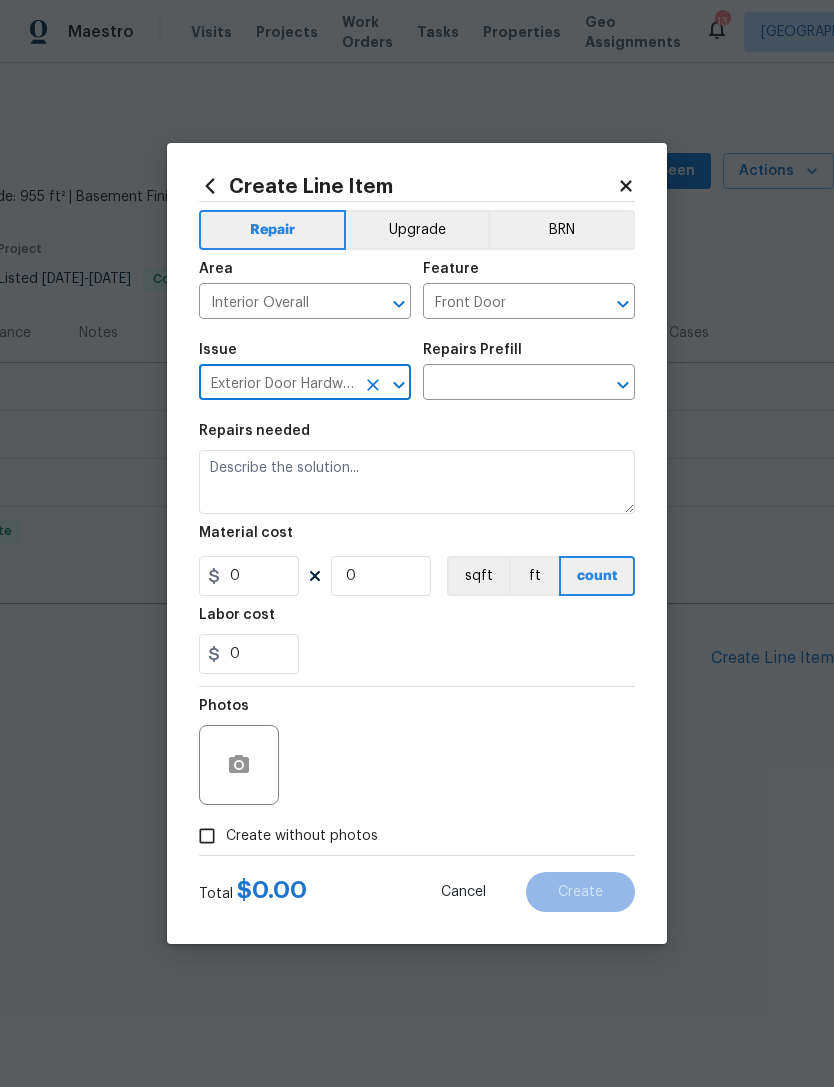 click at bounding box center [501, 384] 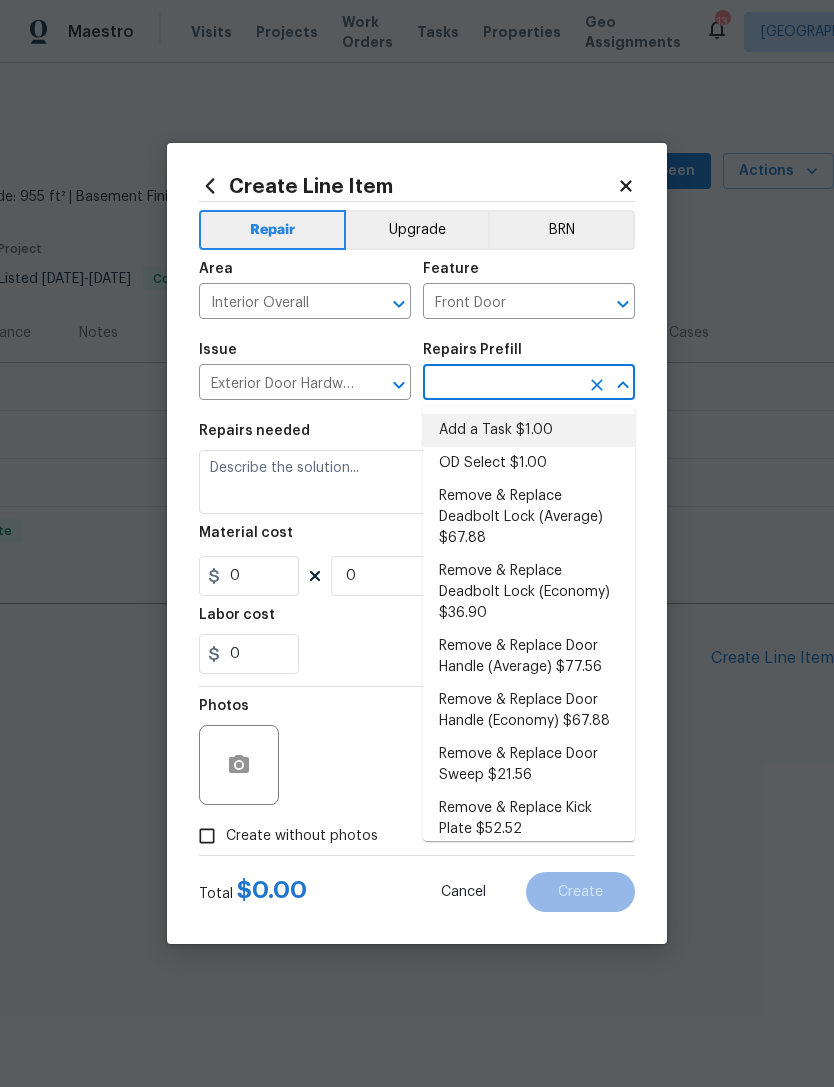 click on "Add a Task $1.00" at bounding box center (529, 430) 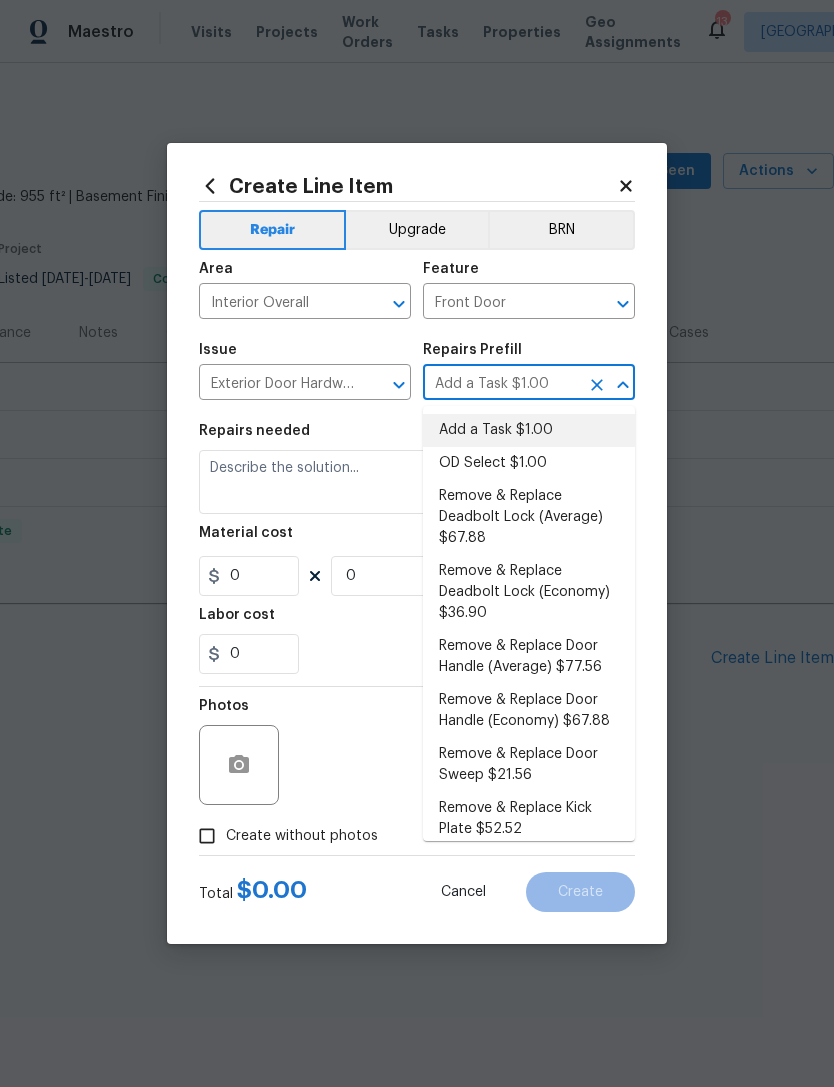 type on "Interior Door" 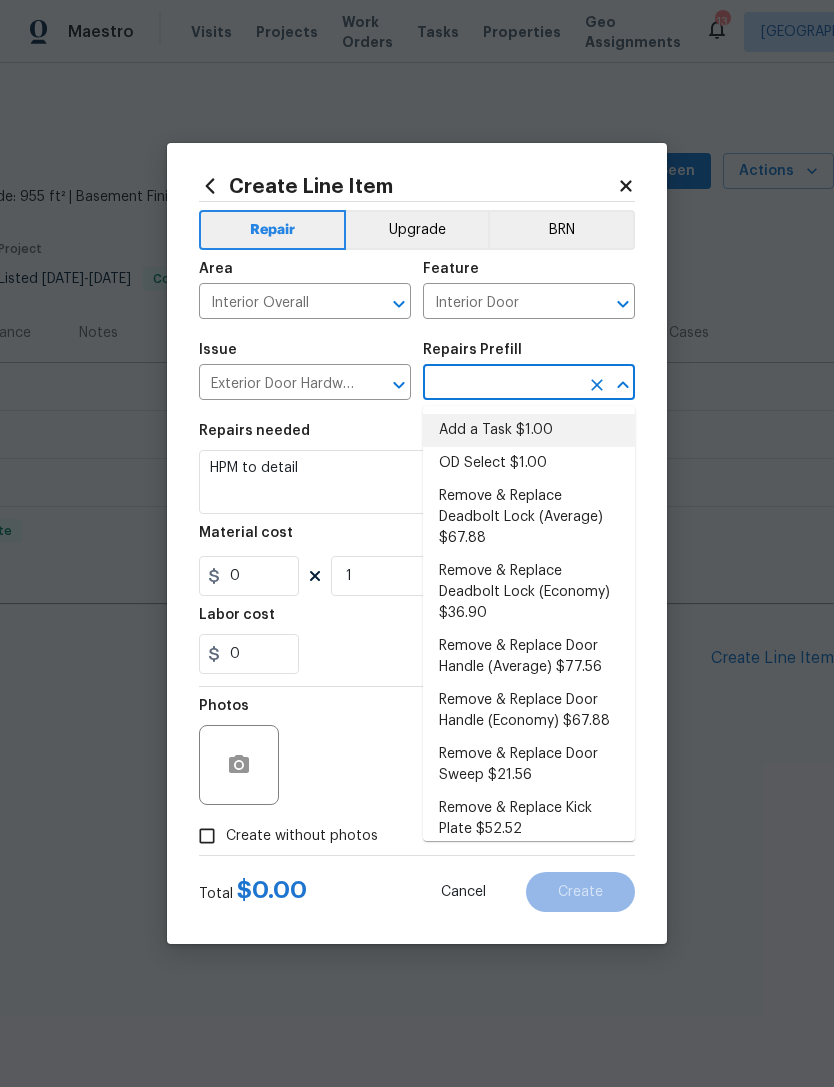 type on "Add a Task $1.00" 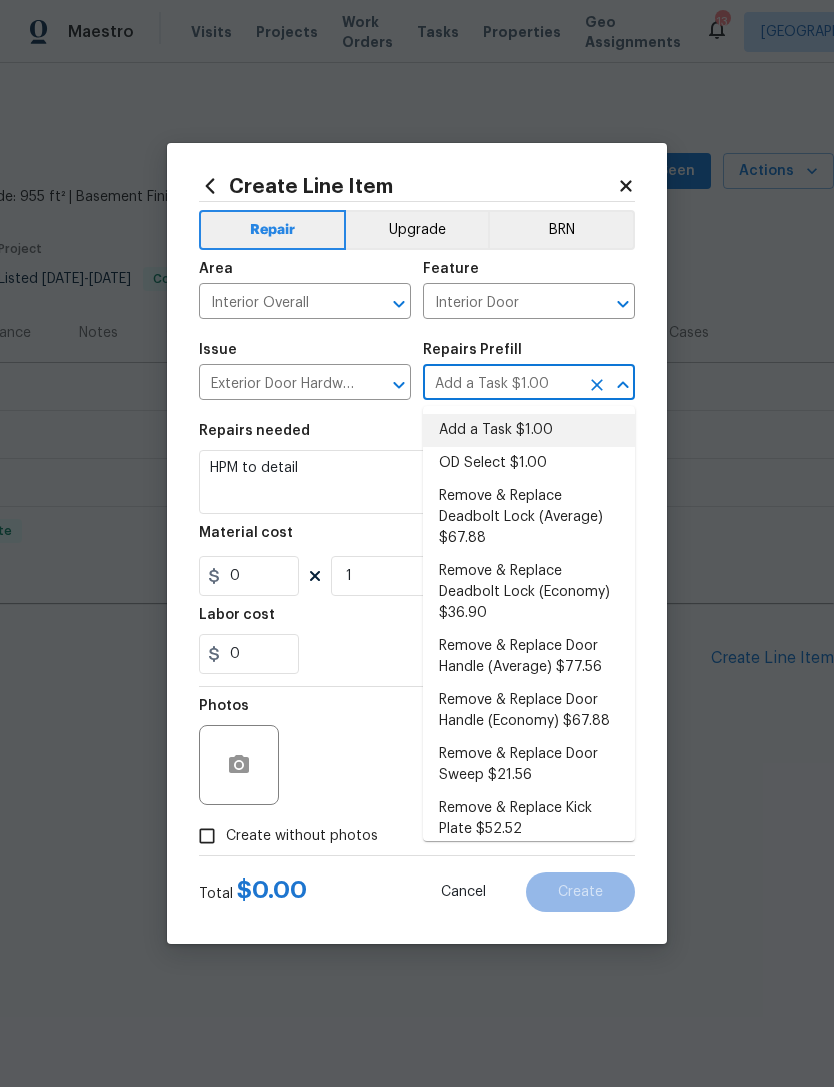 type on "1" 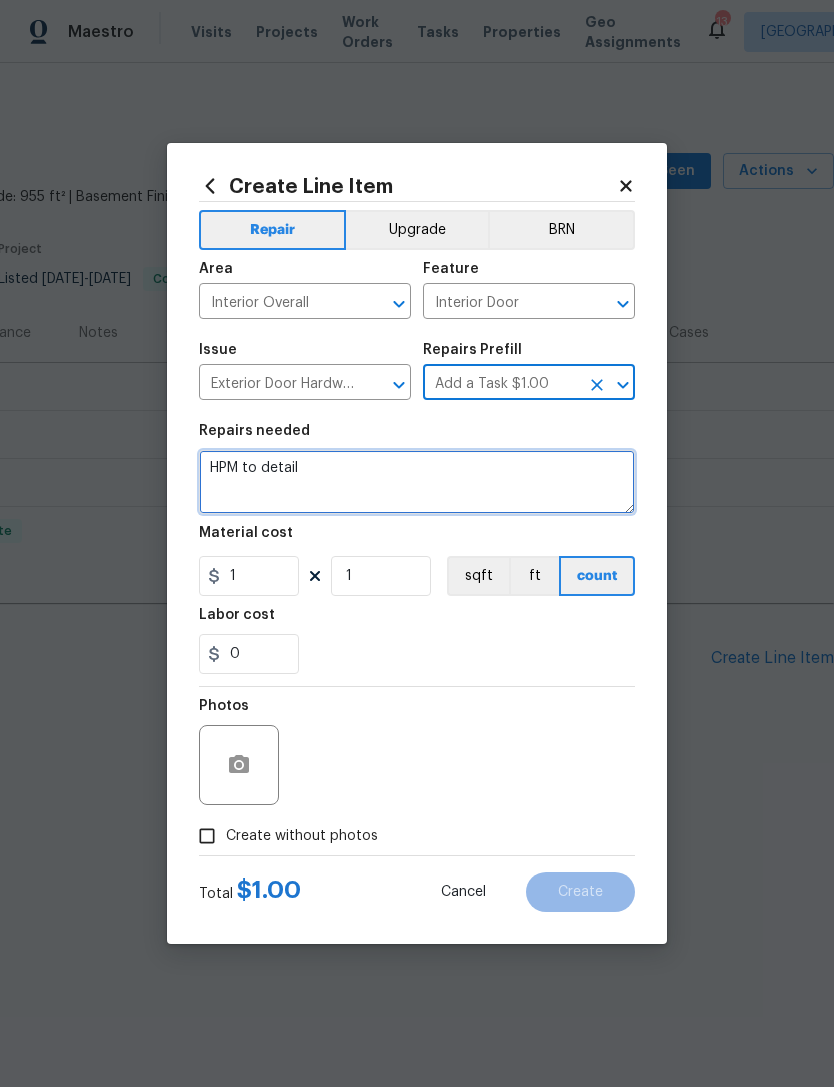 click on "HPM to detail" at bounding box center (417, 482) 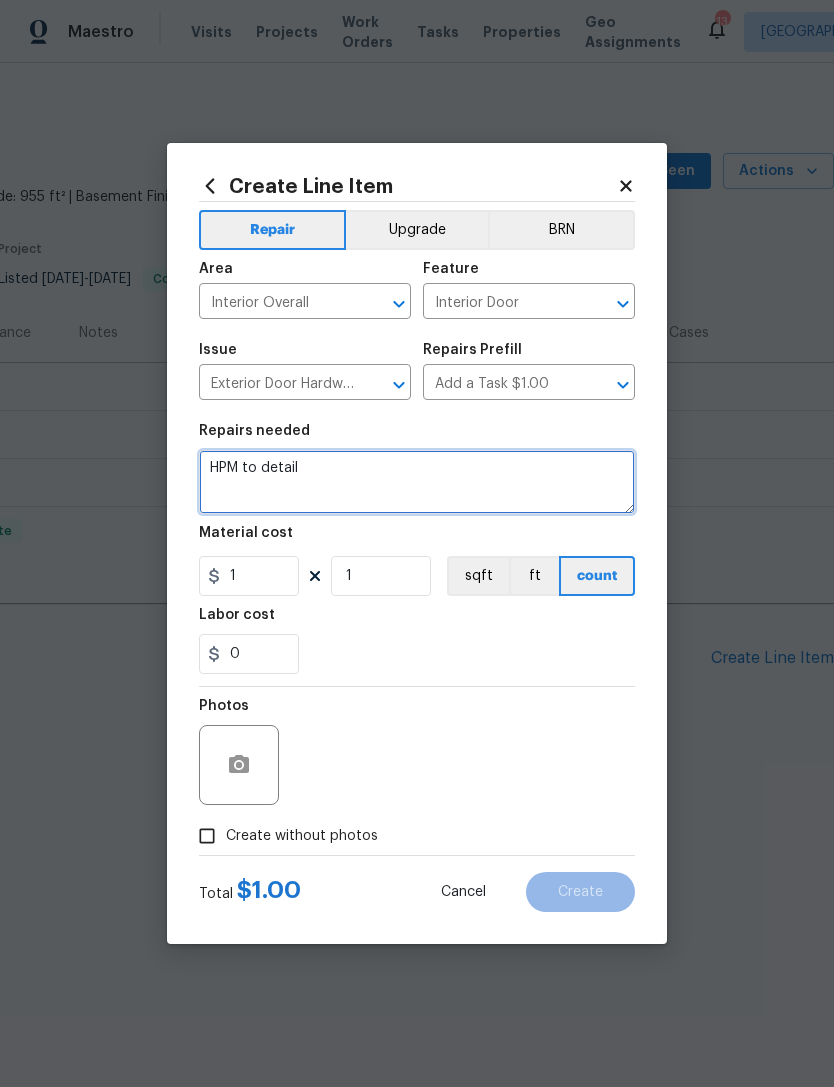 click on "HPM to detail" at bounding box center [417, 482] 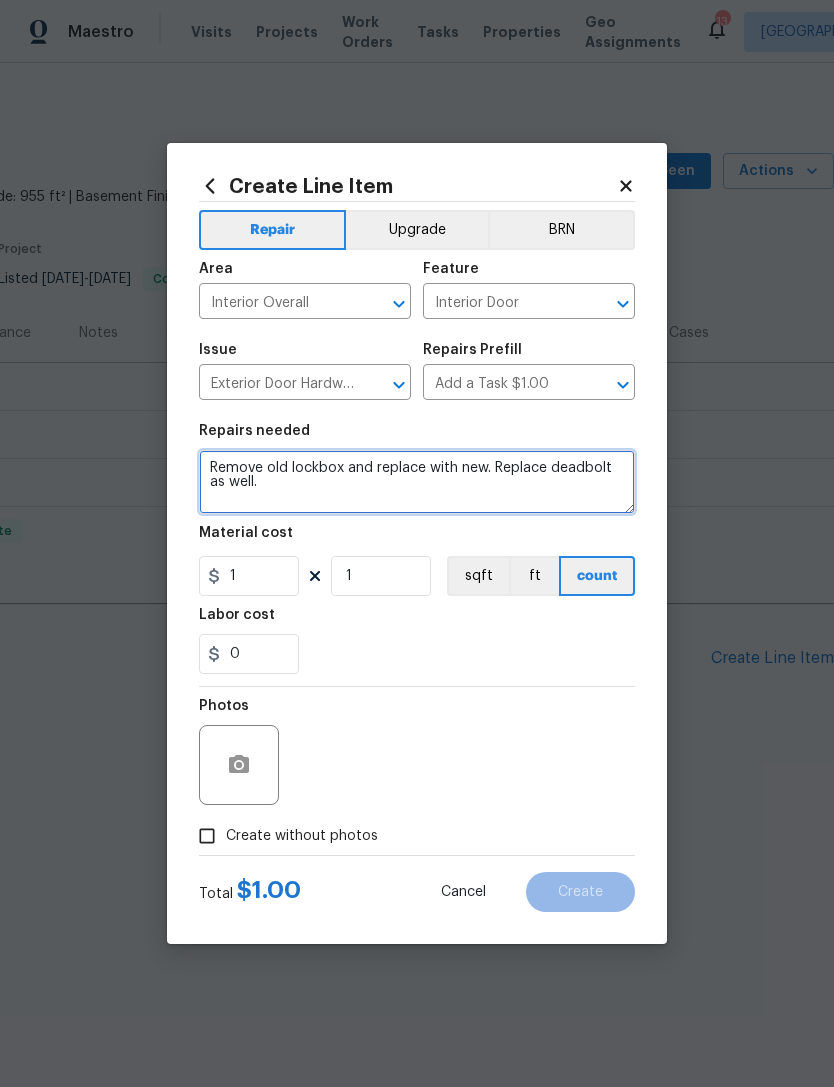 type on "Remove old lockbox and replace with new. Replace deadbolt as well." 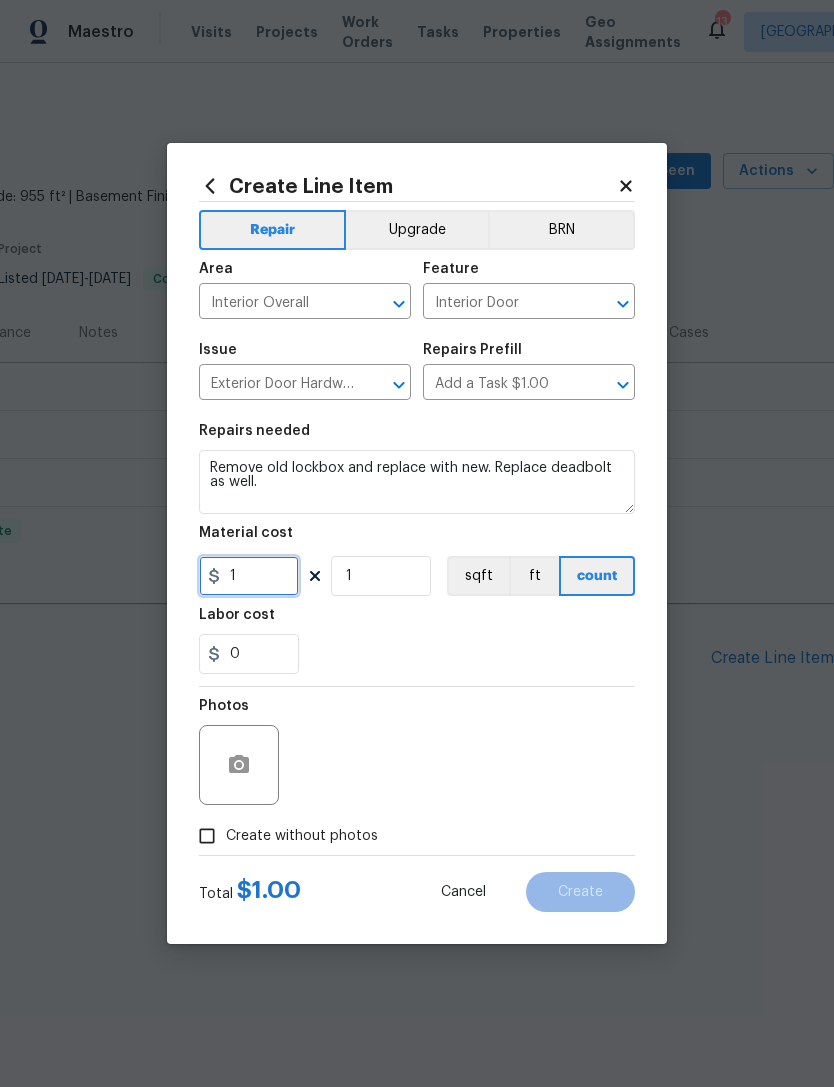 click on "1" at bounding box center (249, 576) 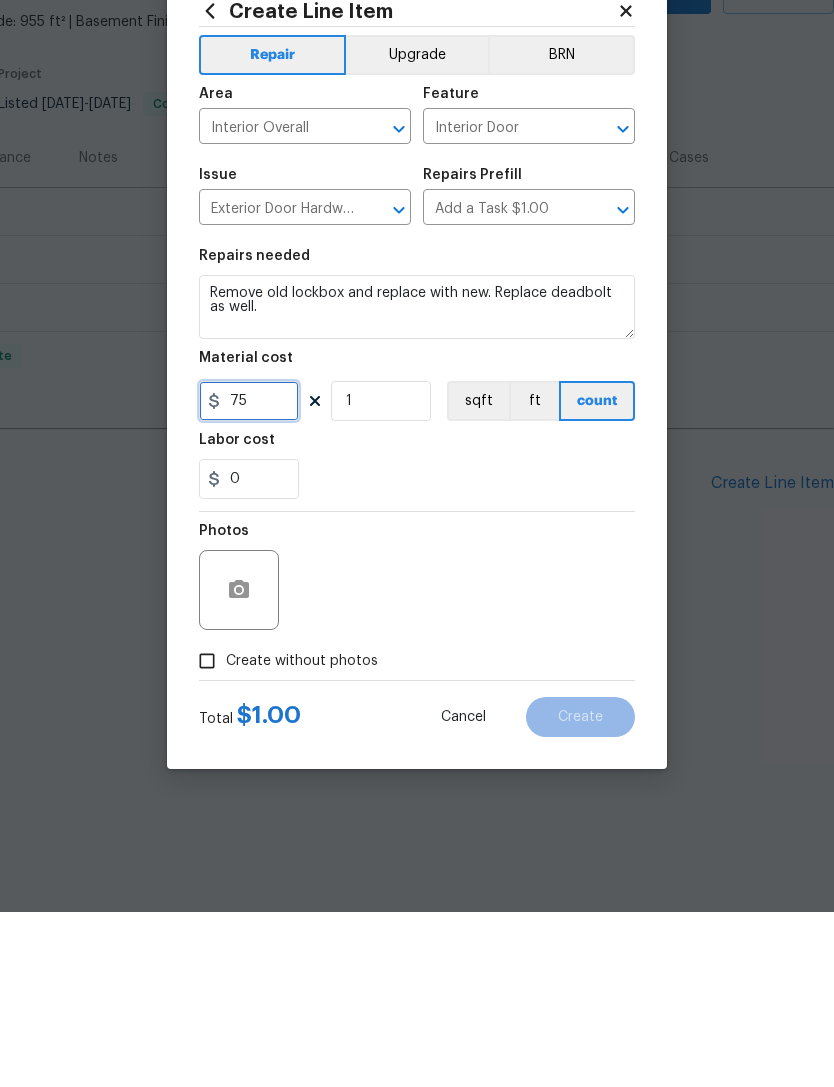 type on "75" 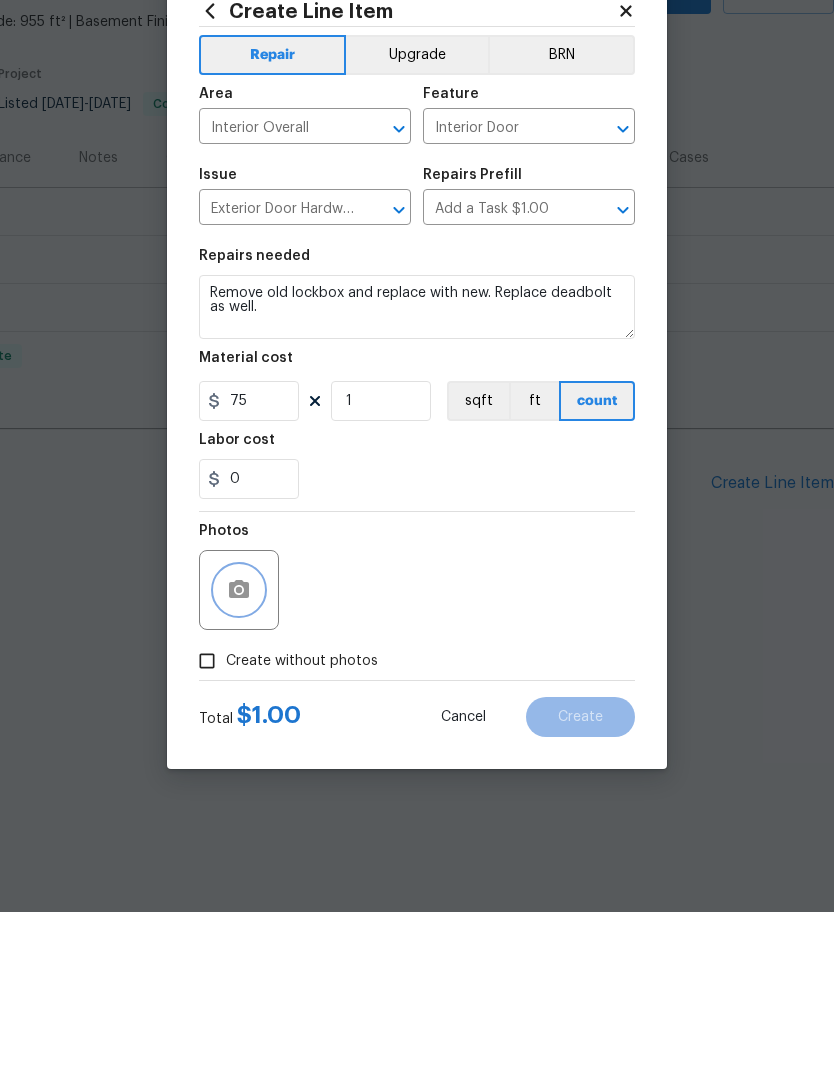 click at bounding box center (239, 765) 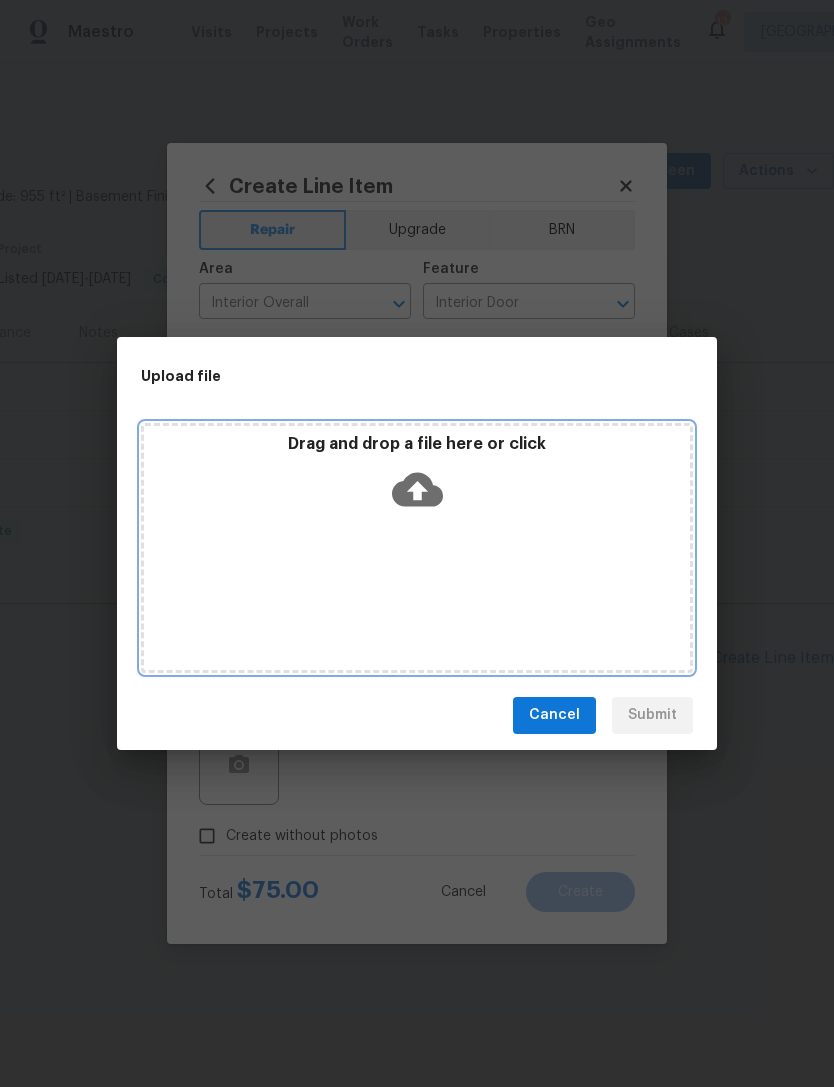 click 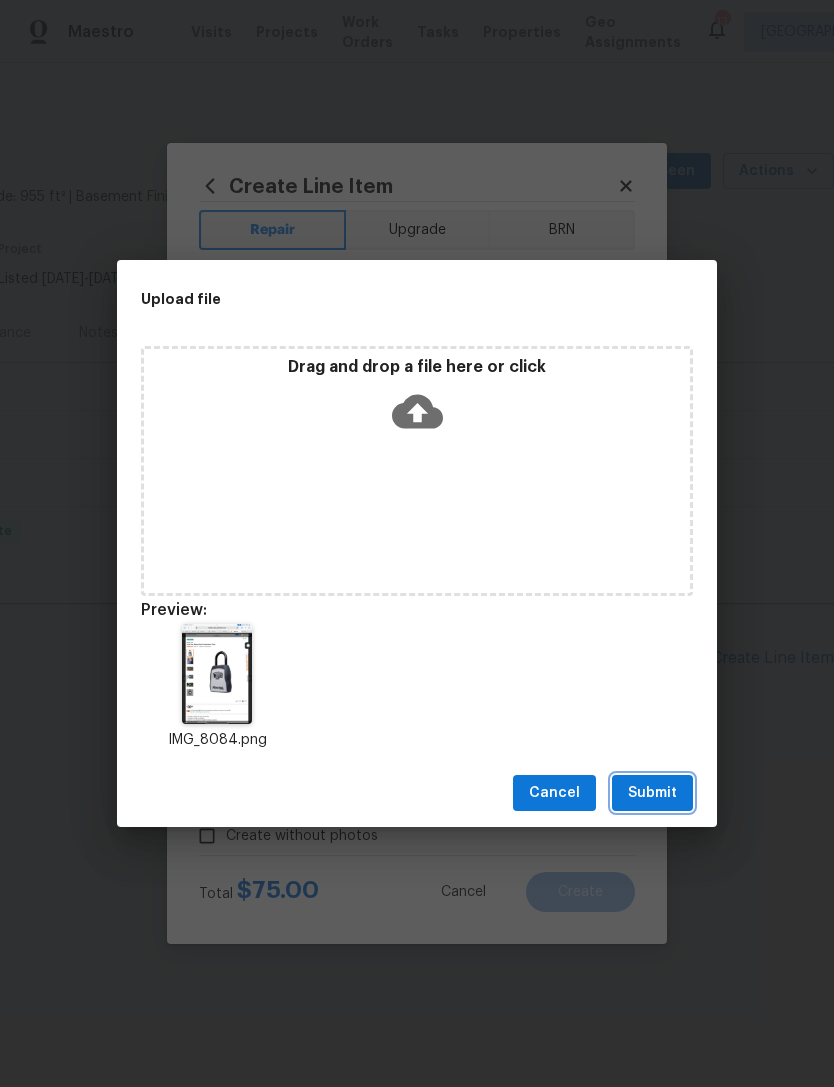 click on "Submit" at bounding box center (652, 793) 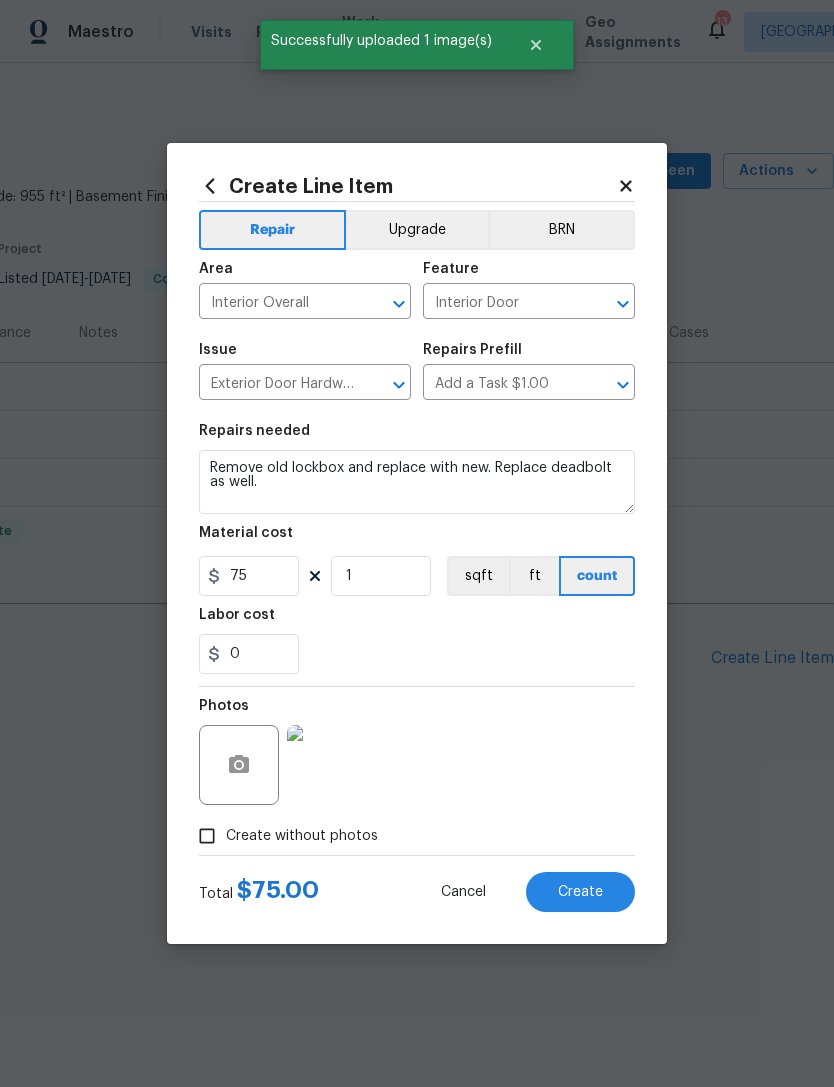 click on "Create" at bounding box center [580, 892] 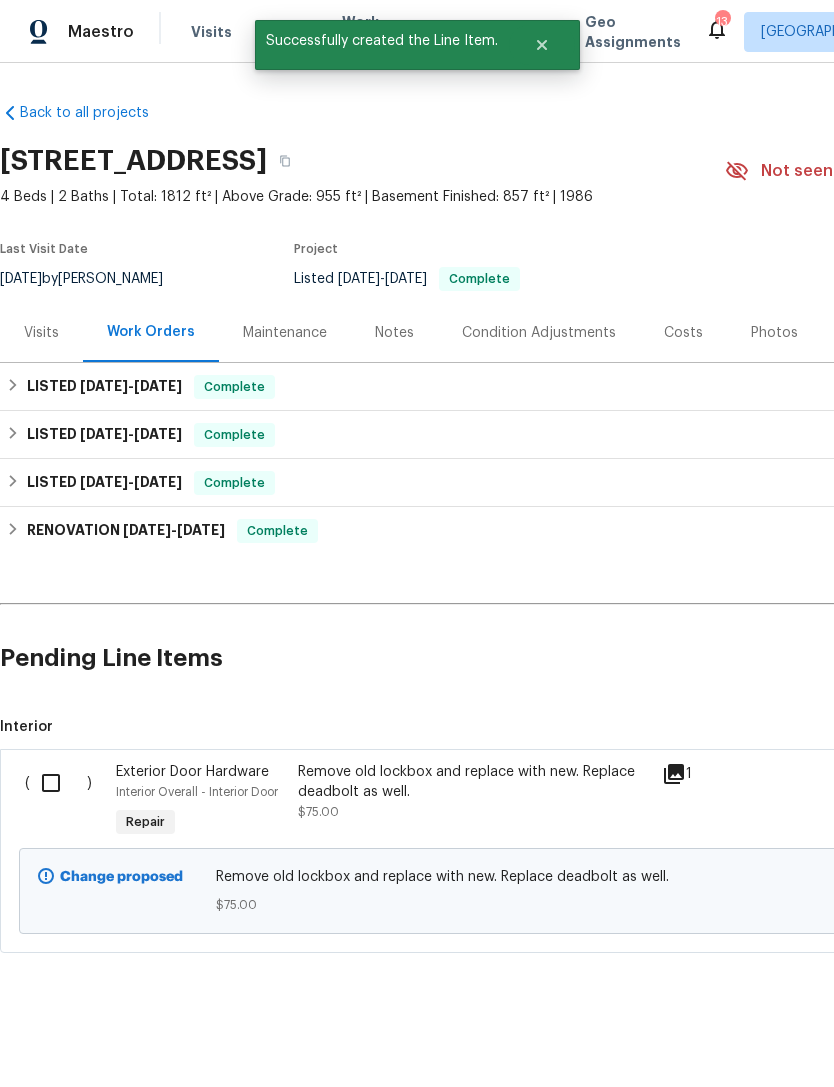 scroll, scrollTop: 0, scrollLeft: 0, axis: both 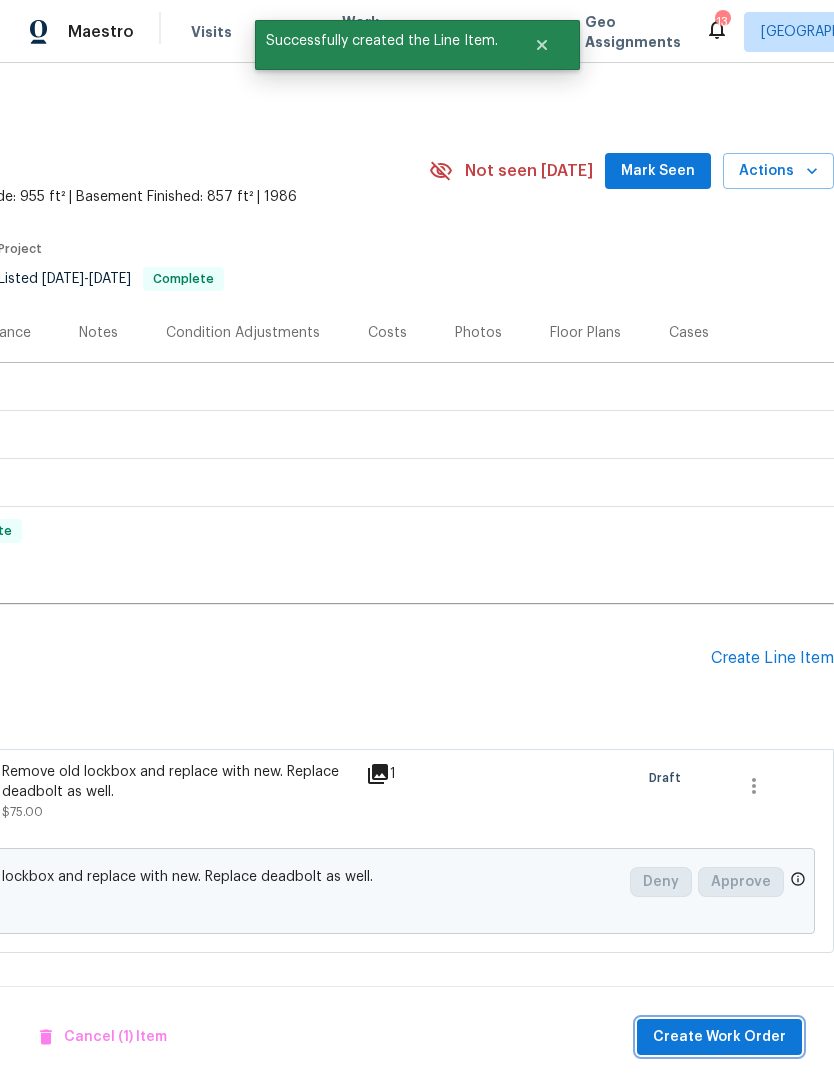 click on "Create Work Order" at bounding box center (719, 1037) 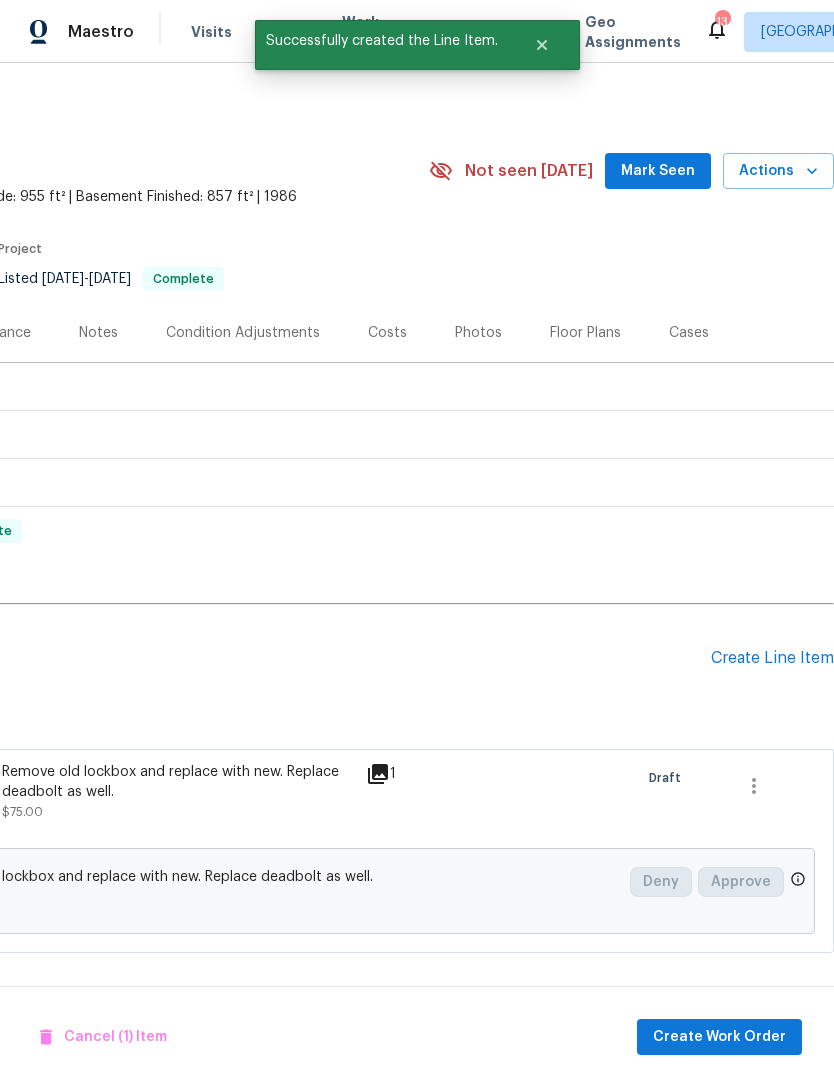 scroll, scrollTop: 0, scrollLeft: 296, axis: horizontal 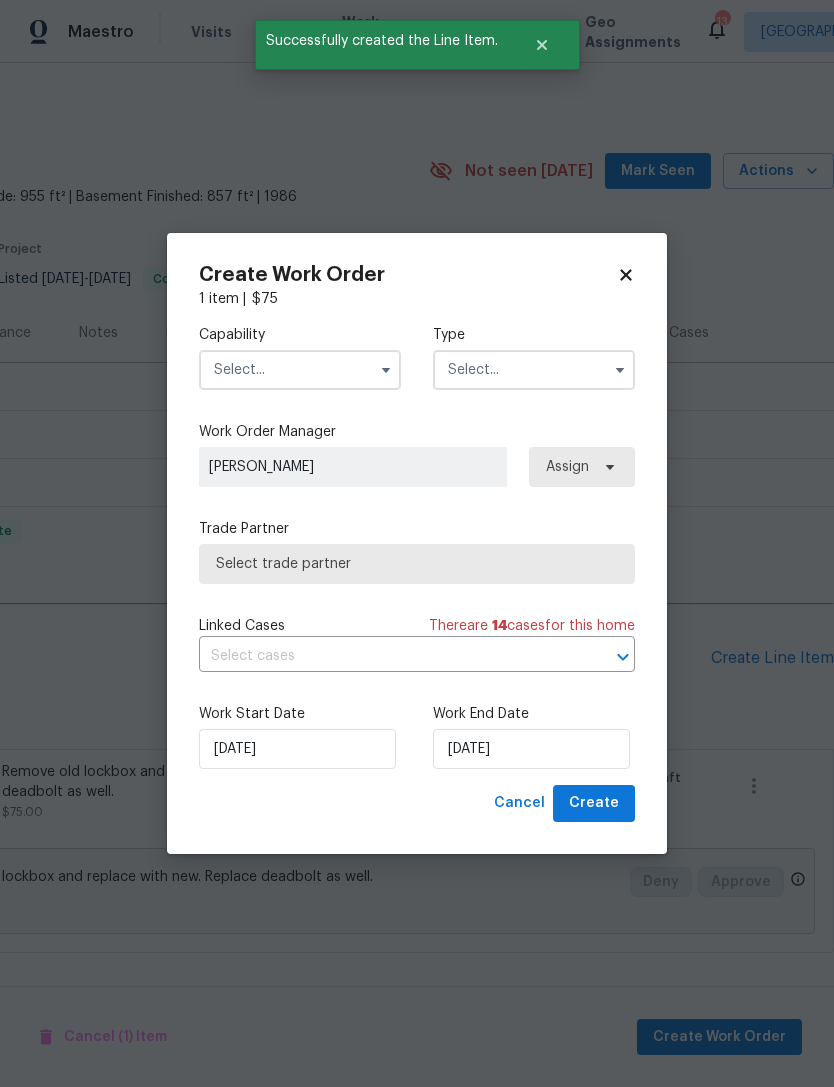 click at bounding box center [300, 370] 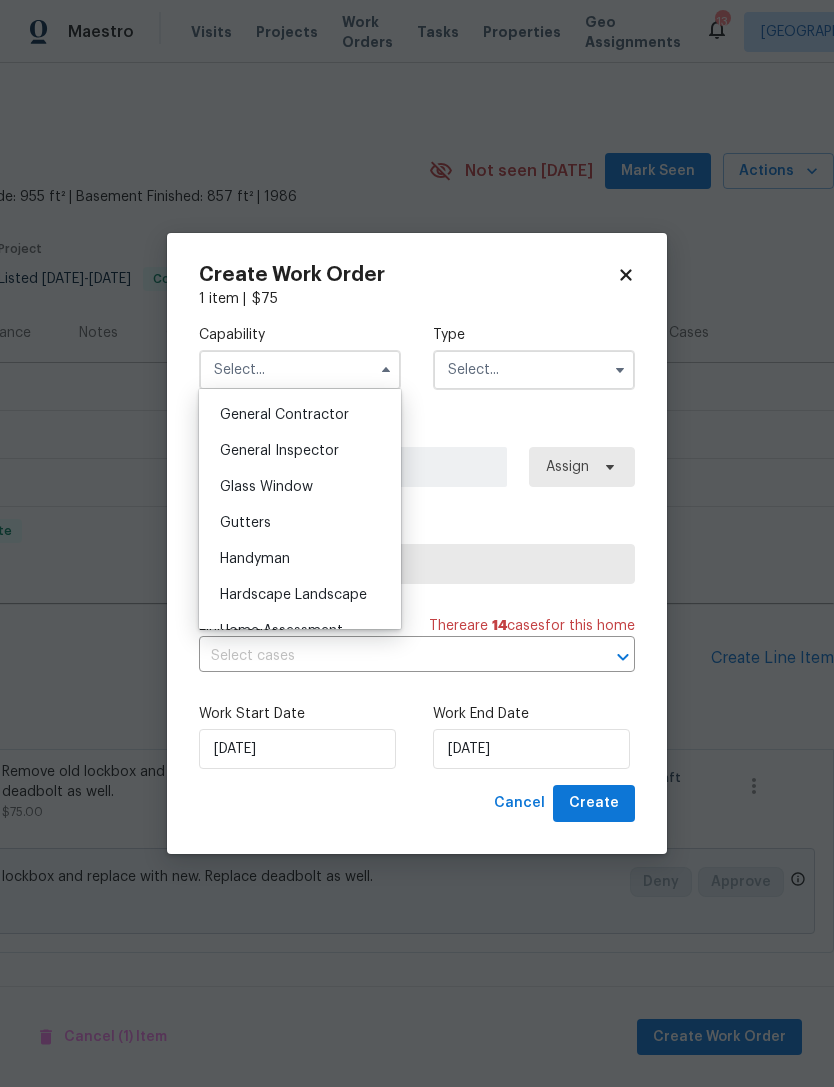 scroll, scrollTop: 949, scrollLeft: 0, axis: vertical 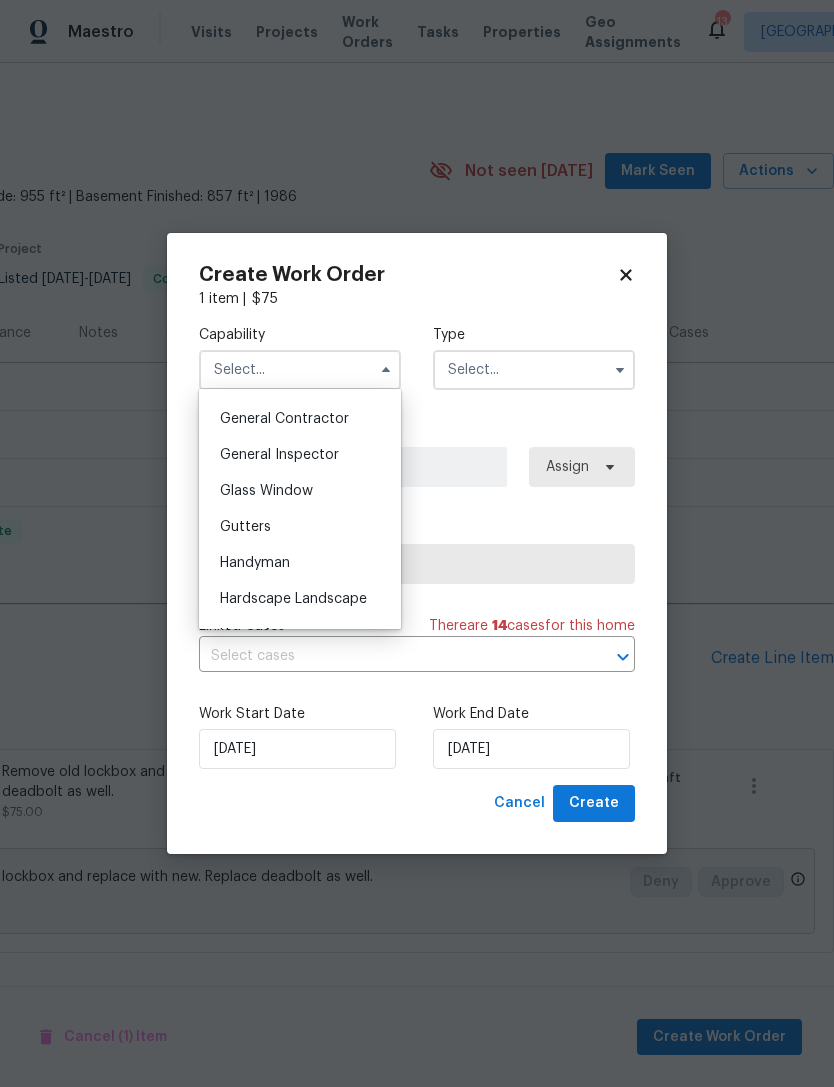 click on "General Inspector" at bounding box center [279, 455] 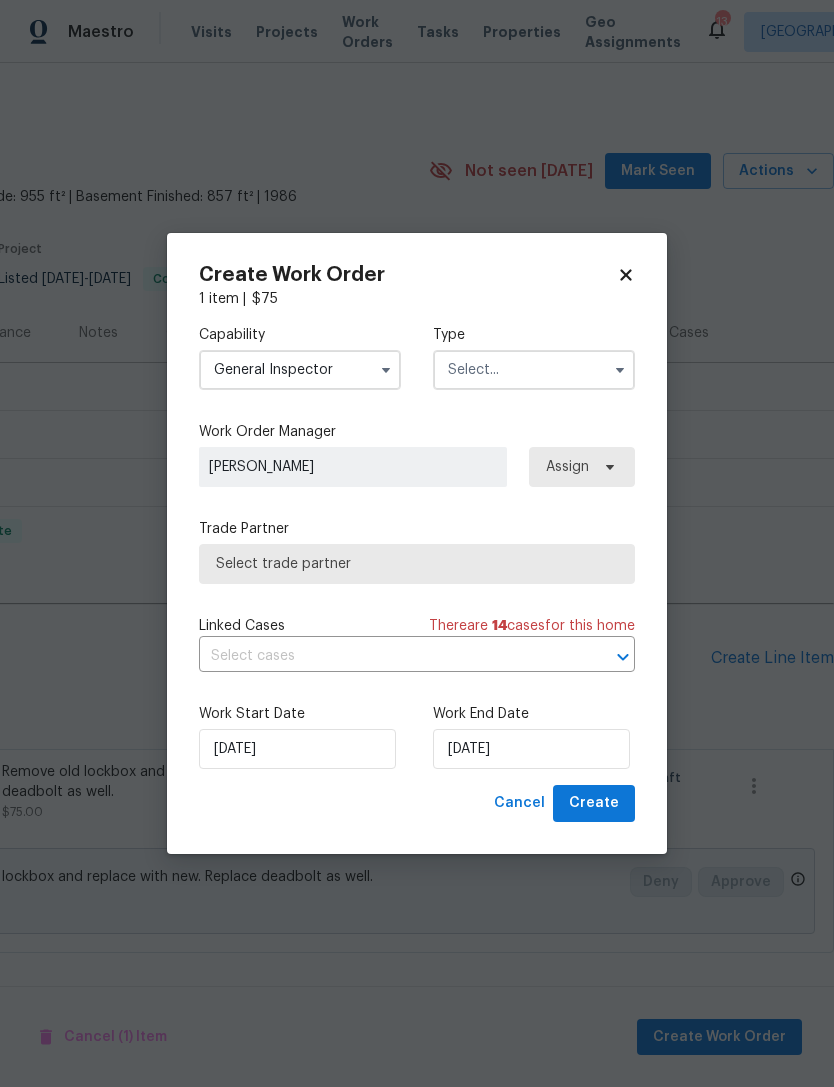 click on "General Inspector" at bounding box center (300, 370) 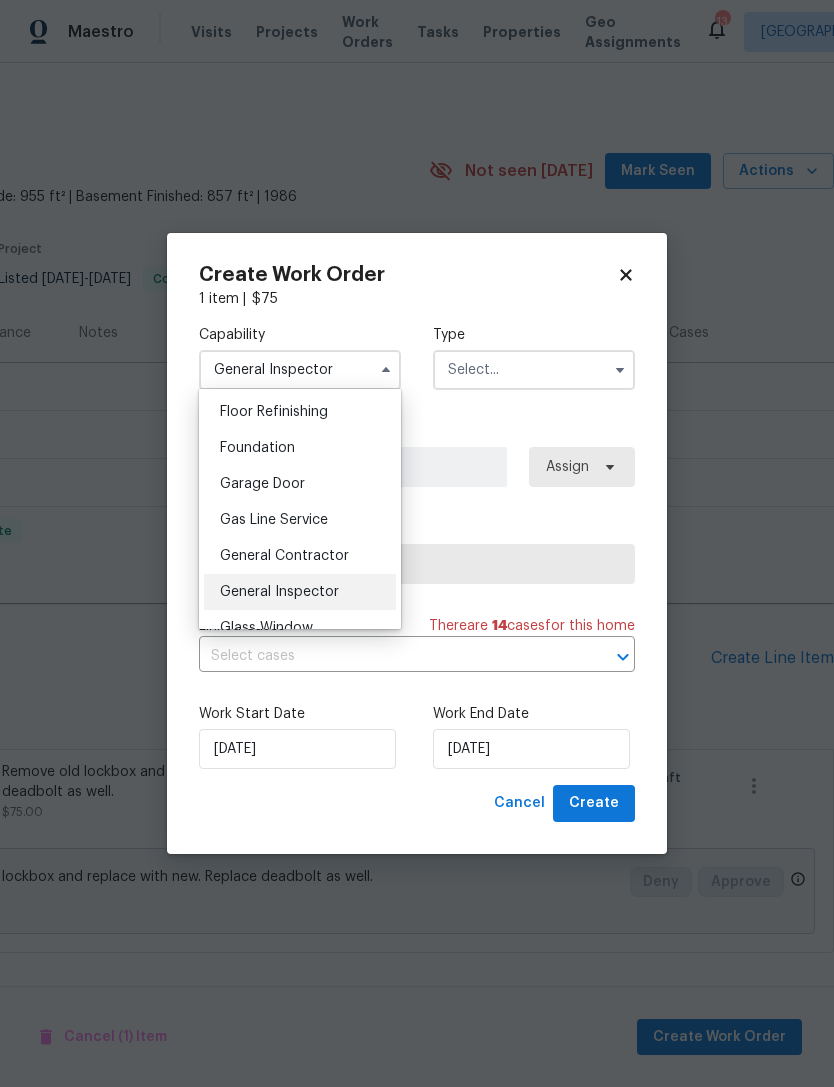 scroll, scrollTop: 820, scrollLeft: 0, axis: vertical 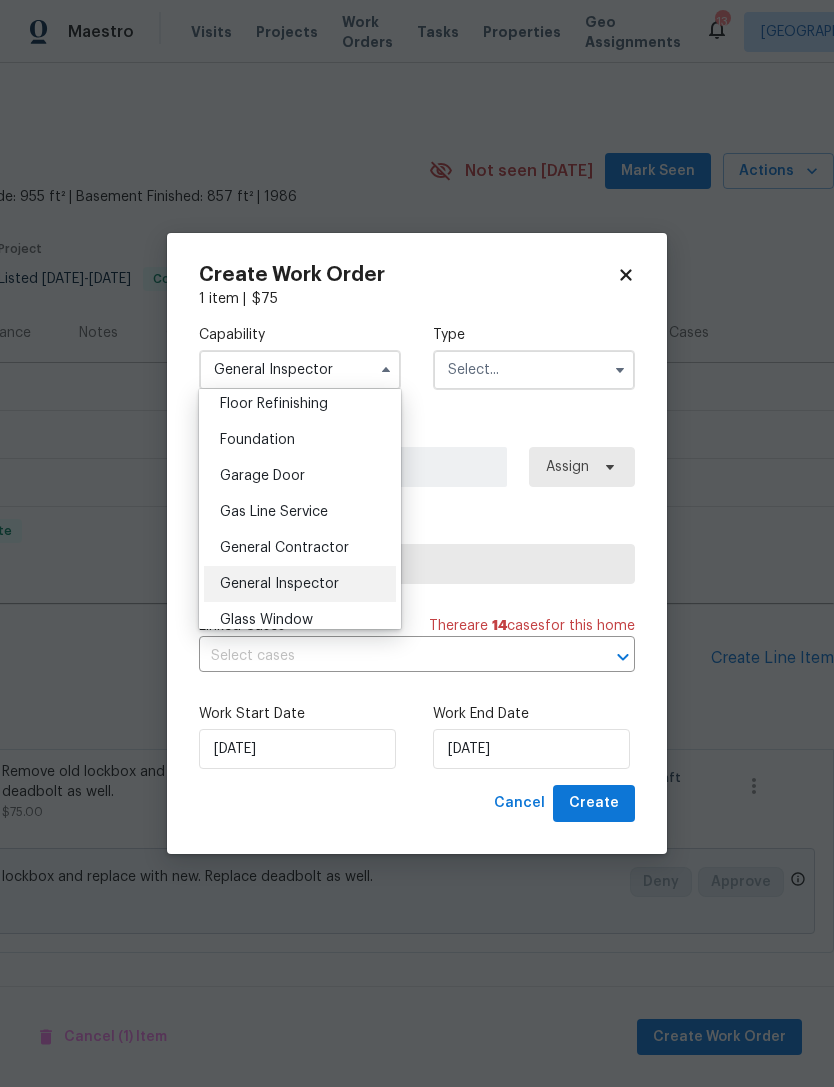 click on "General Contractor" at bounding box center (300, 548) 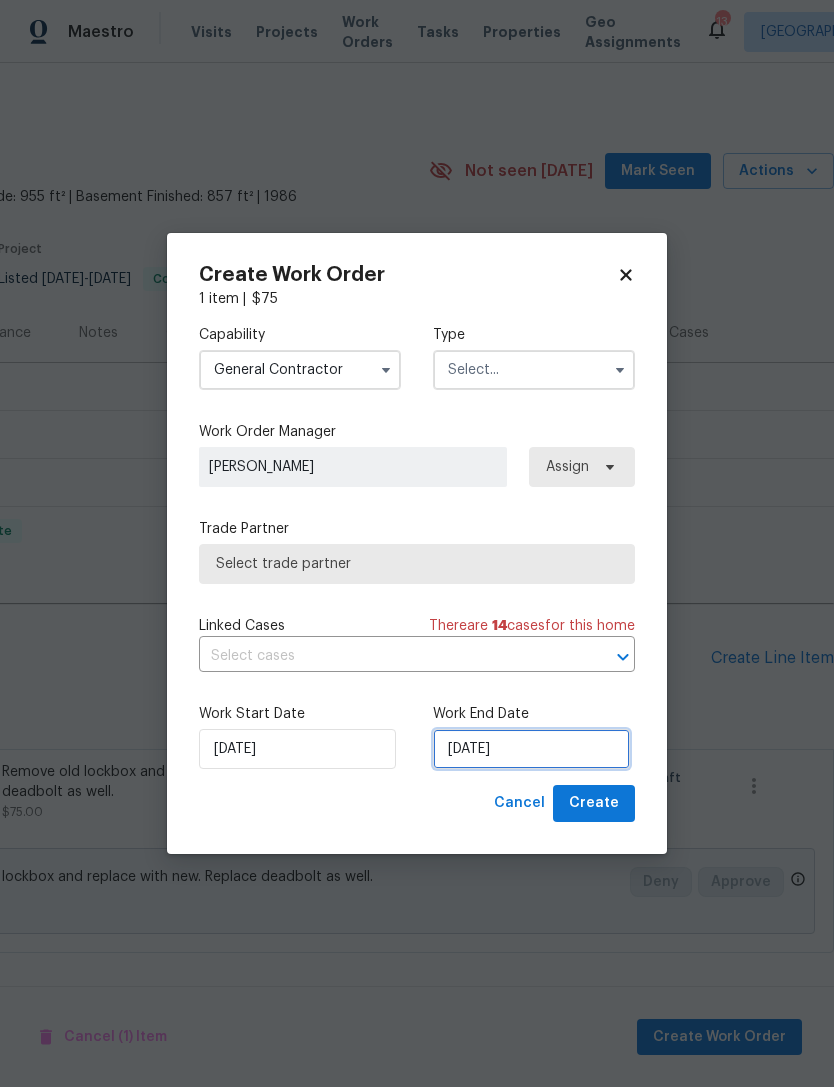 click on "[DATE]" at bounding box center (531, 749) 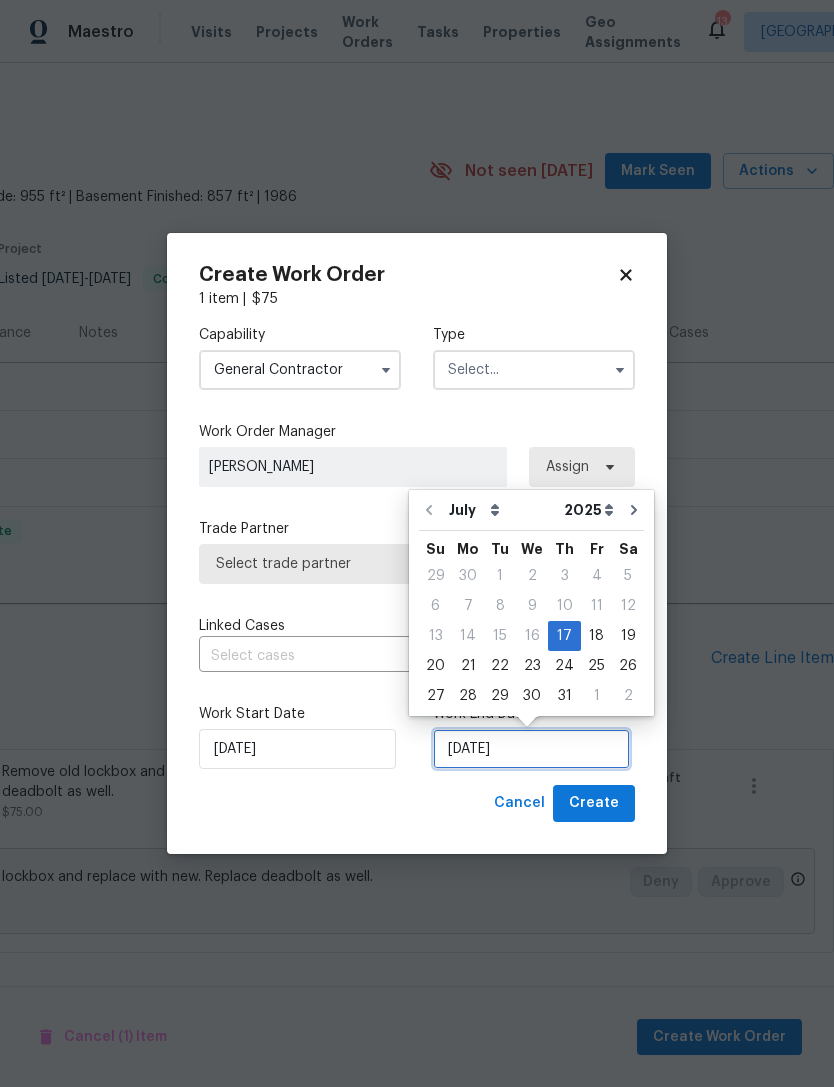 scroll, scrollTop: 2, scrollLeft: 0, axis: vertical 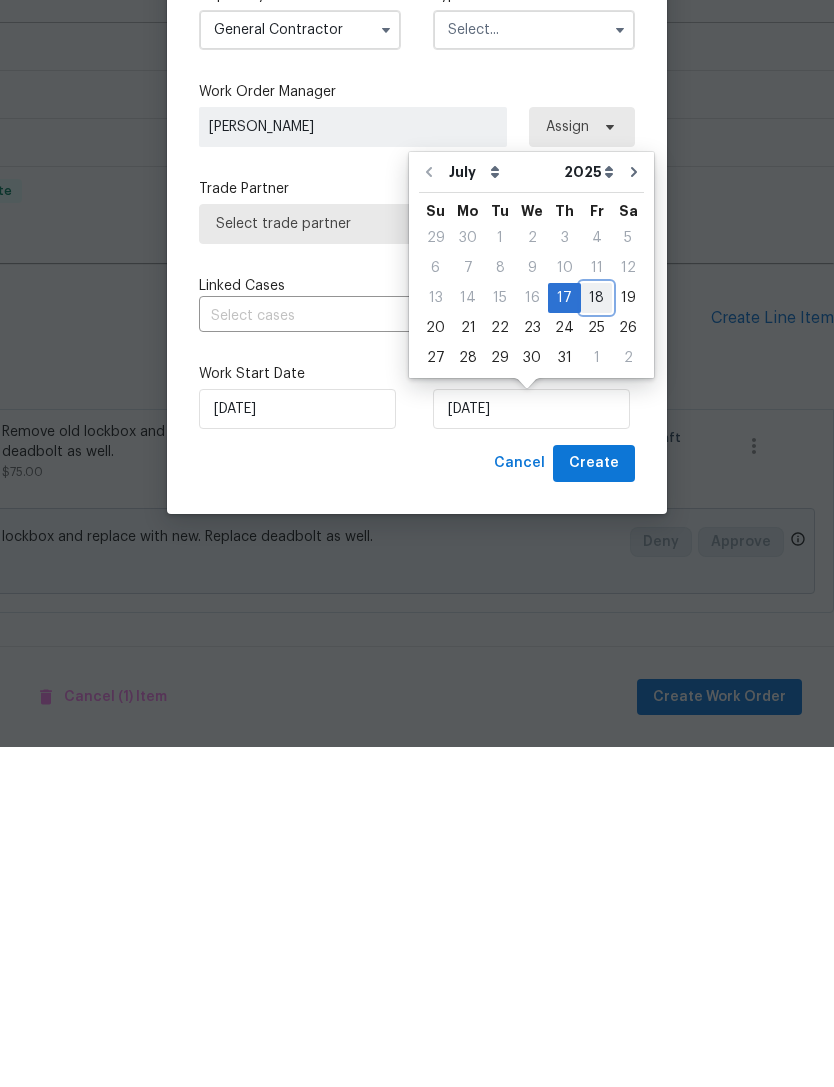 click on "18" at bounding box center [596, 638] 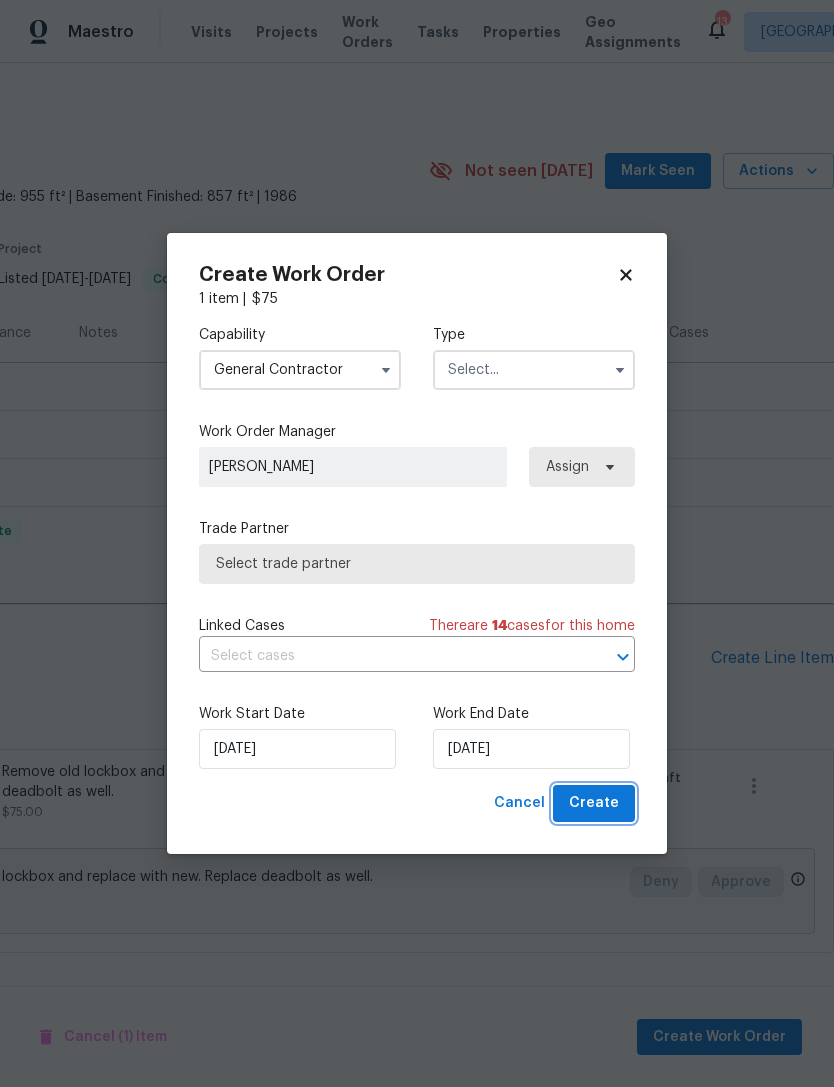 click on "Create" at bounding box center [594, 803] 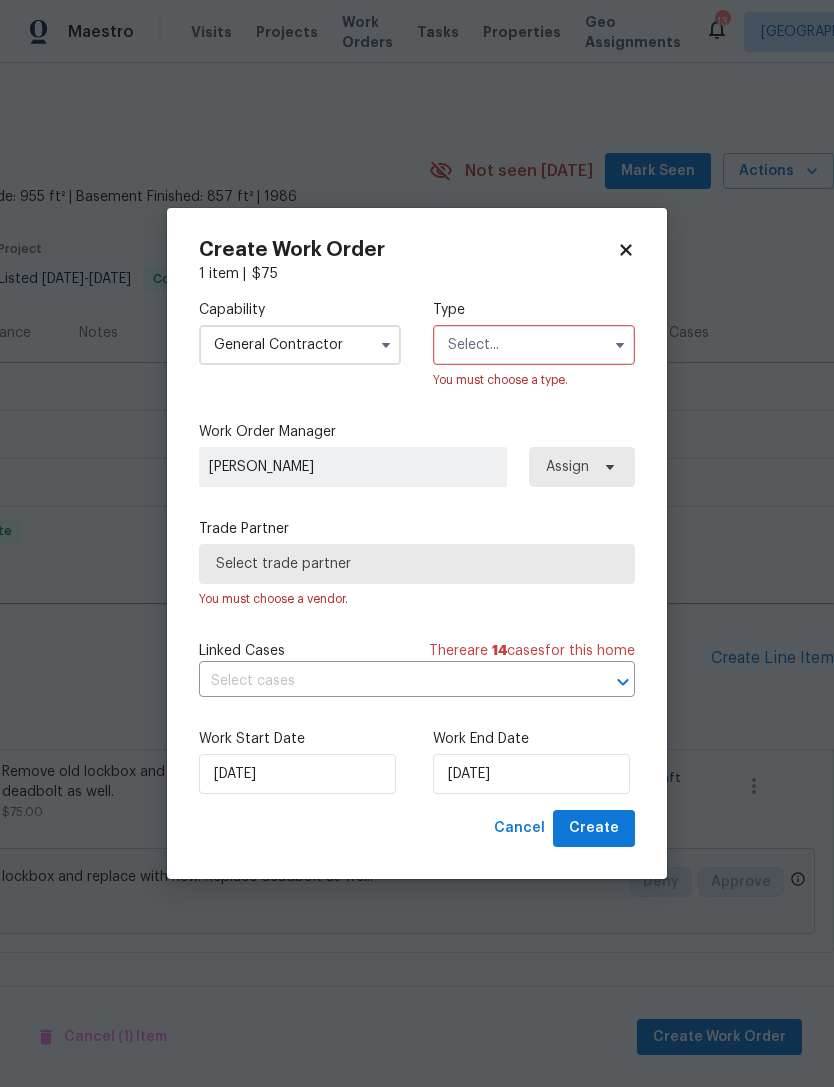 click at bounding box center (534, 345) 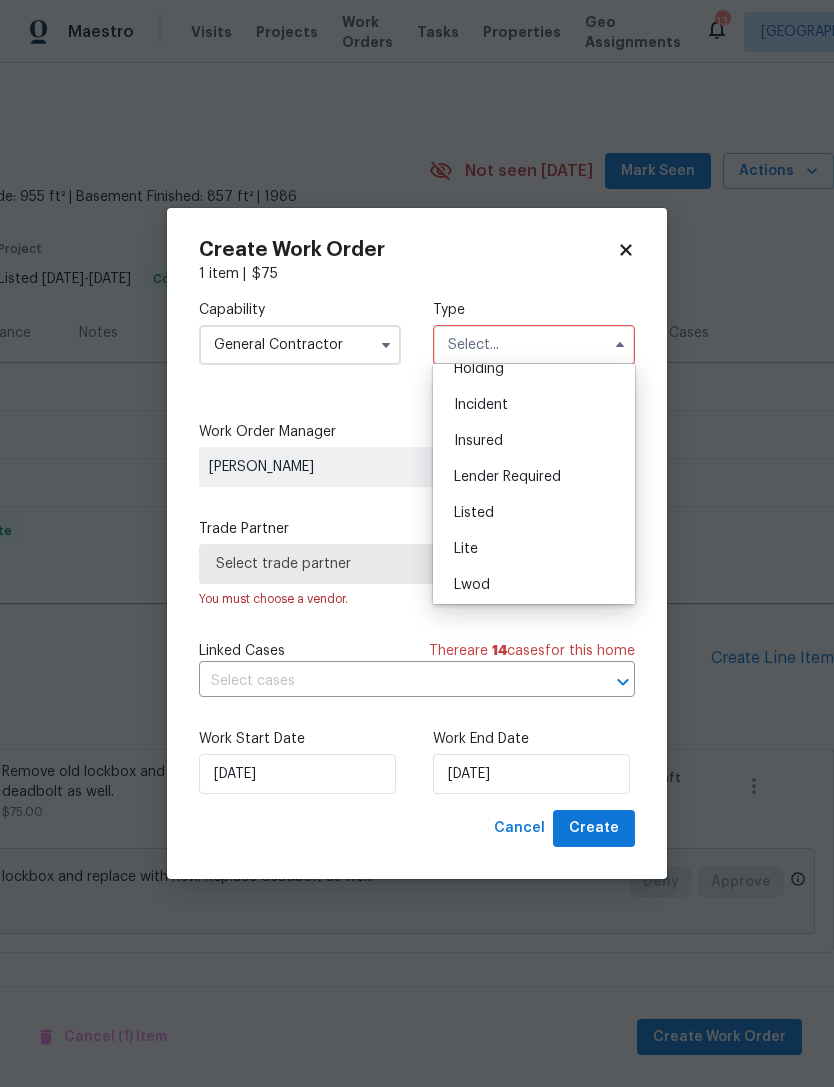 scroll, scrollTop: 91, scrollLeft: 0, axis: vertical 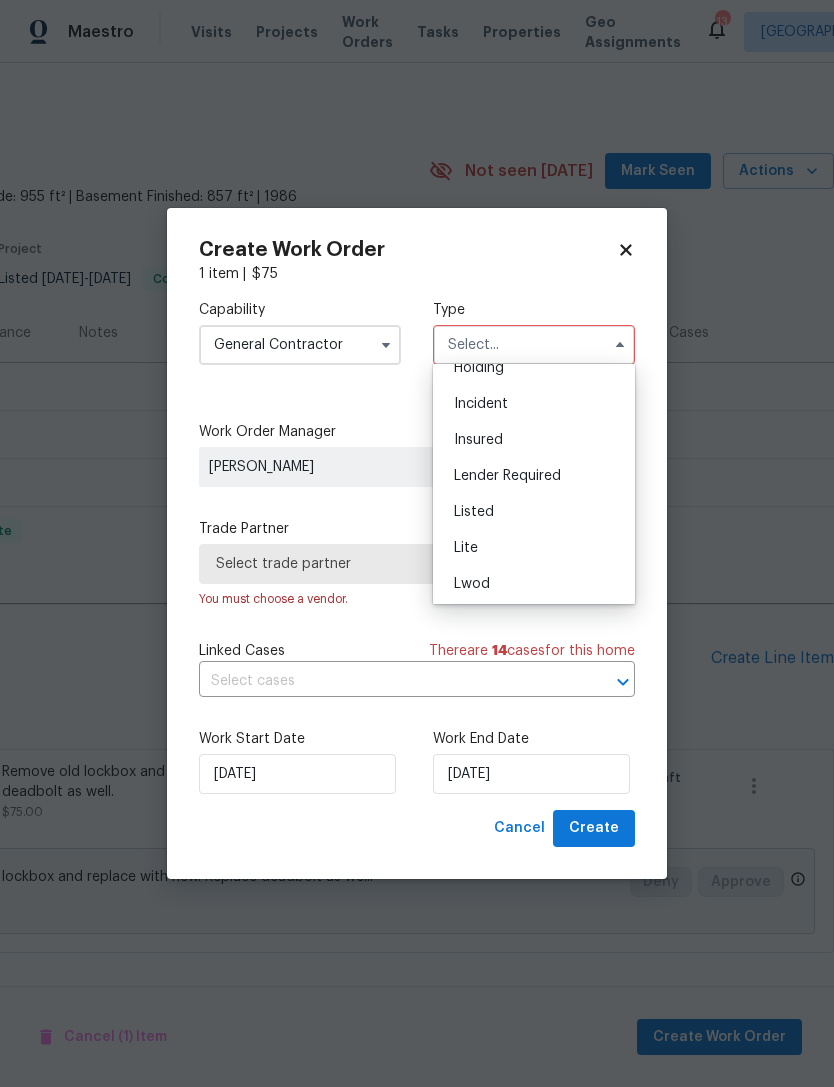 click on "Listed" at bounding box center (534, 512) 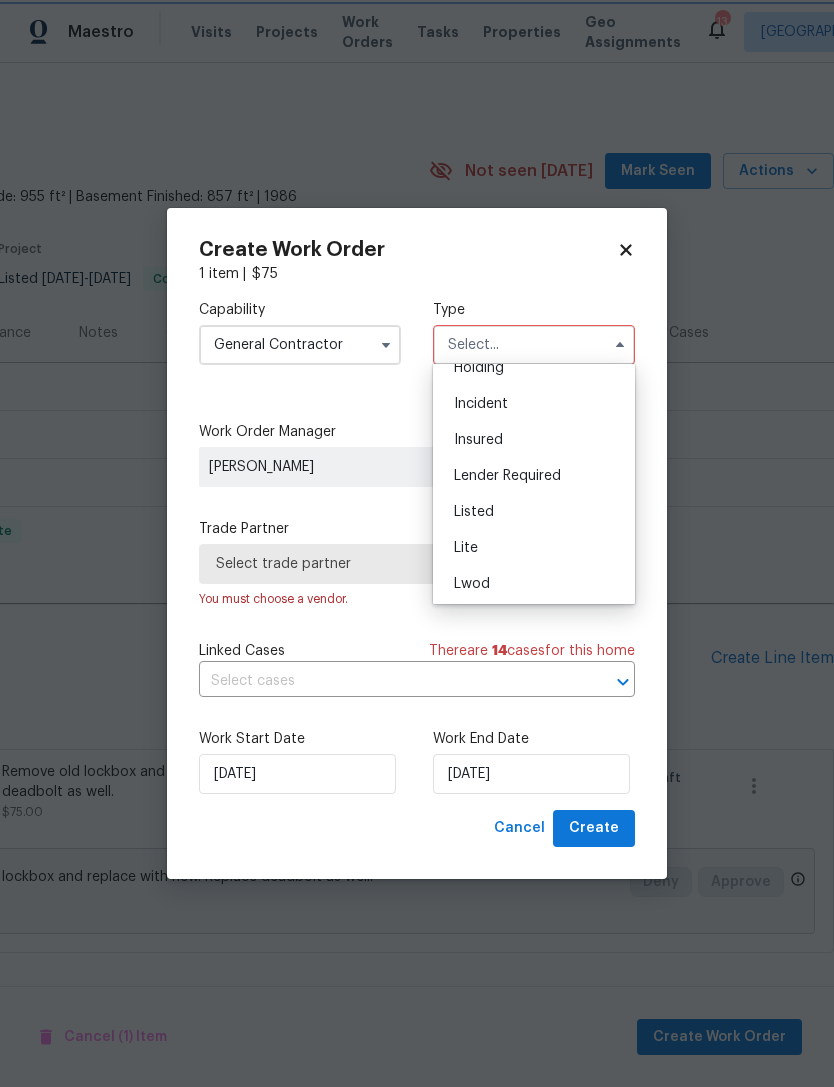 type on "Listed" 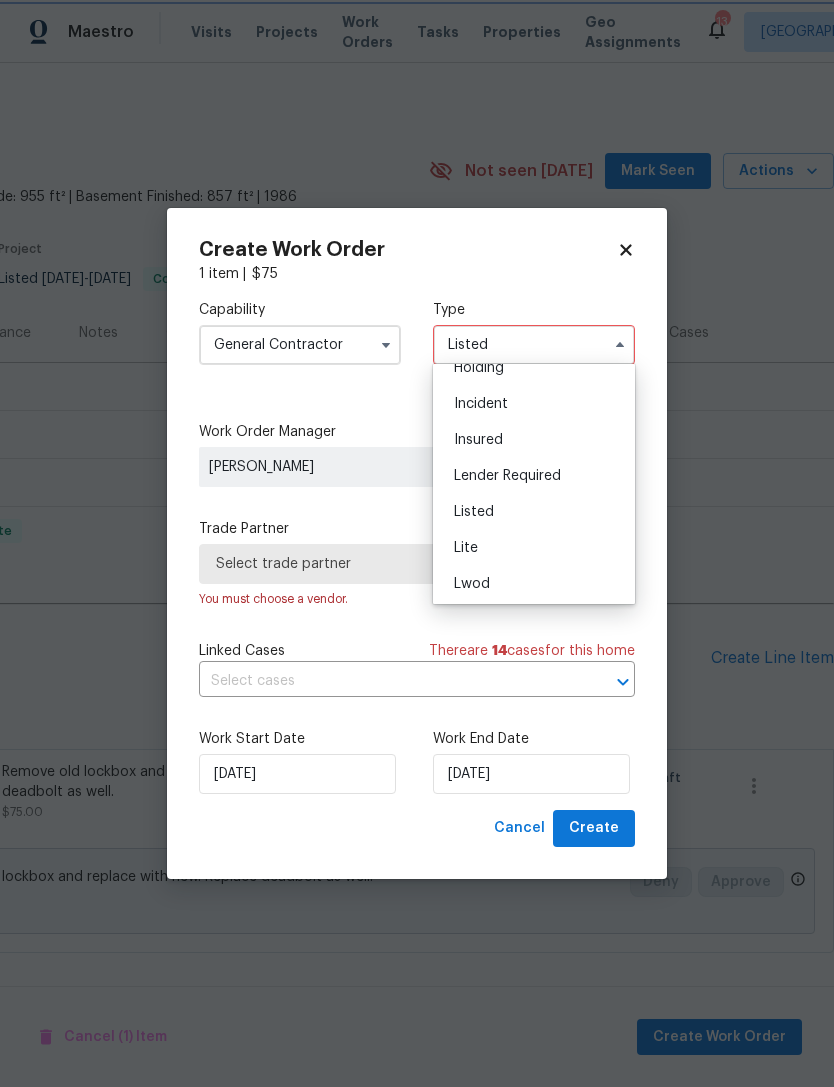 scroll, scrollTop: 0, scrollLeft: 0, axis: both 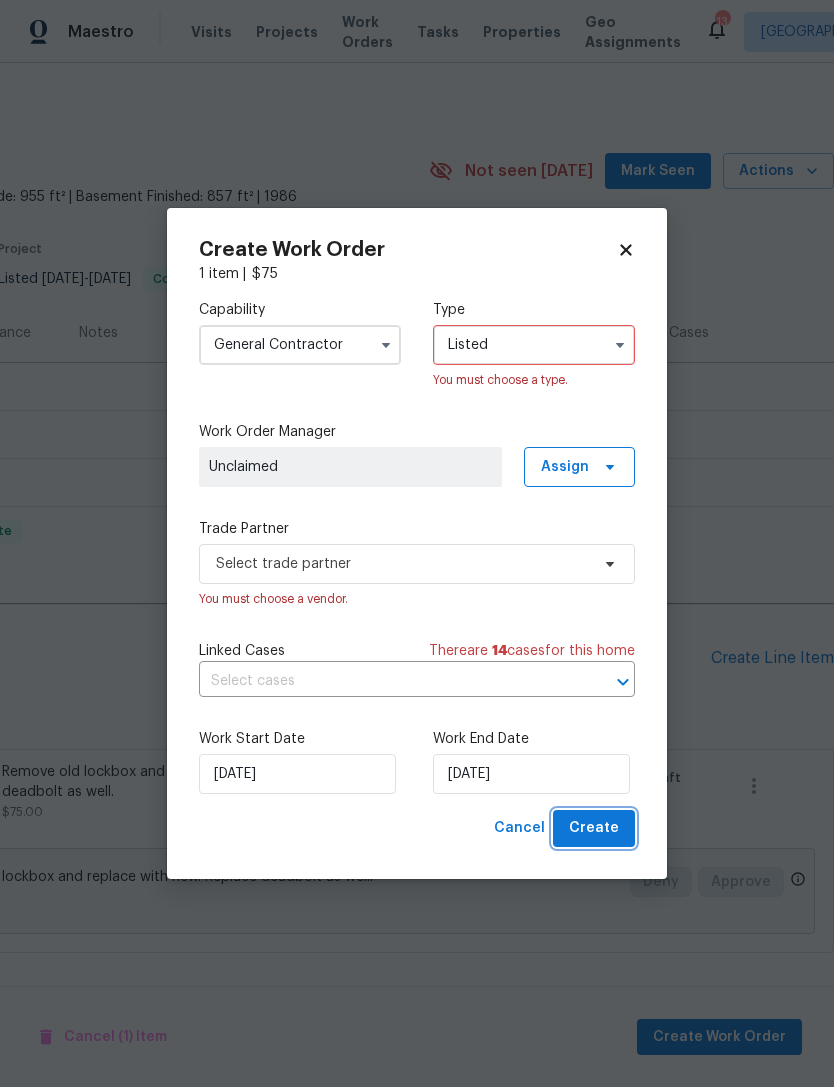 click on "Create" at bounding box center [594, 828] 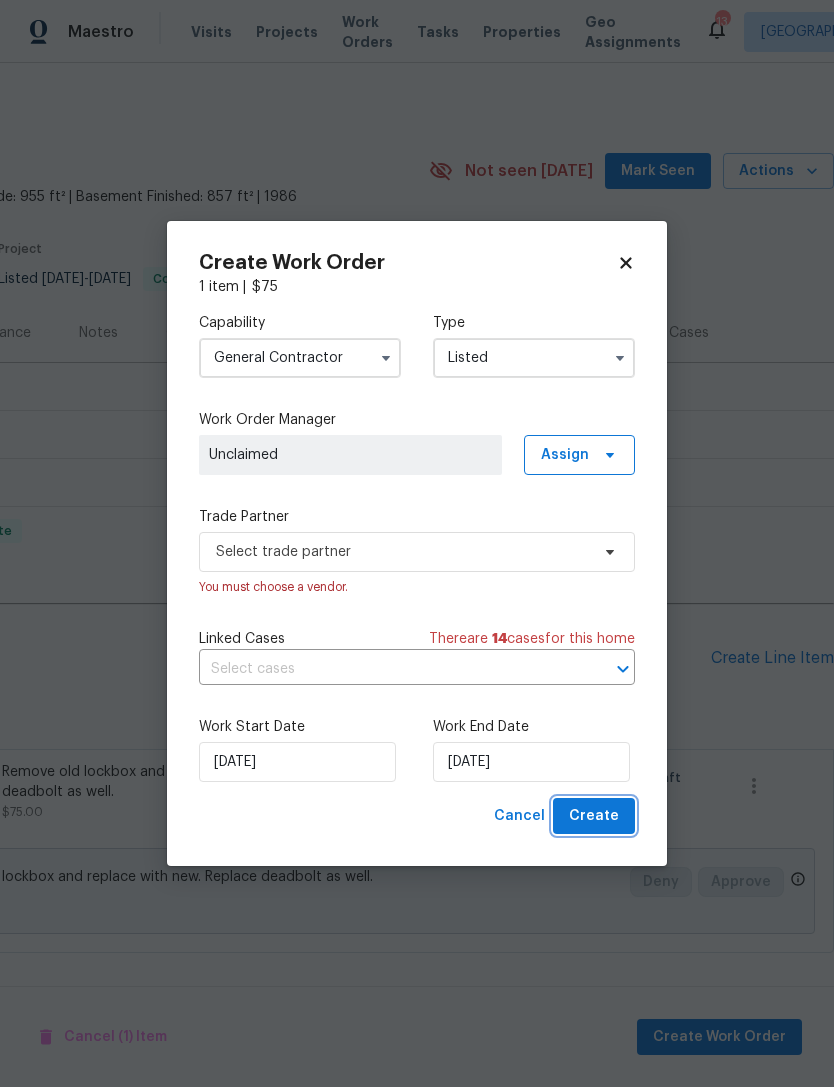 click on "Create" at bounding box center (594, 816) 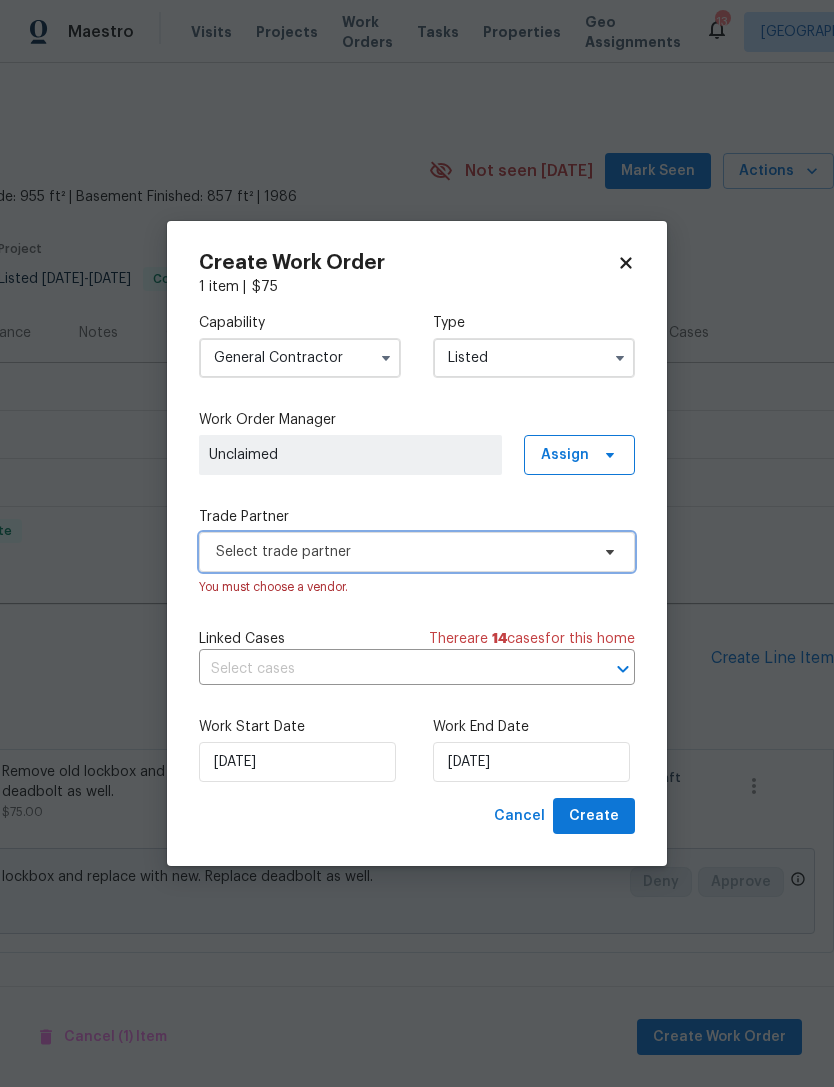 click on "Select trade partner" at bounding box center (402, 552) 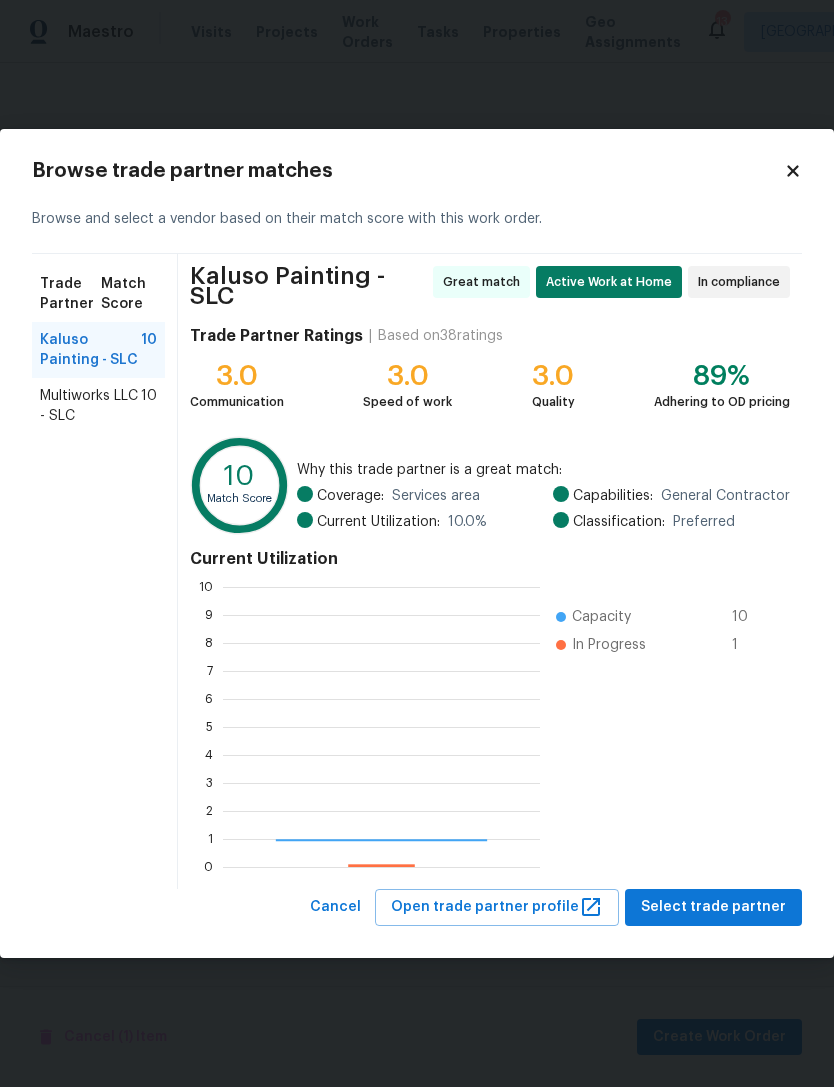 scroll, scrollTop: 2, scrollLeft: 2, axis: both 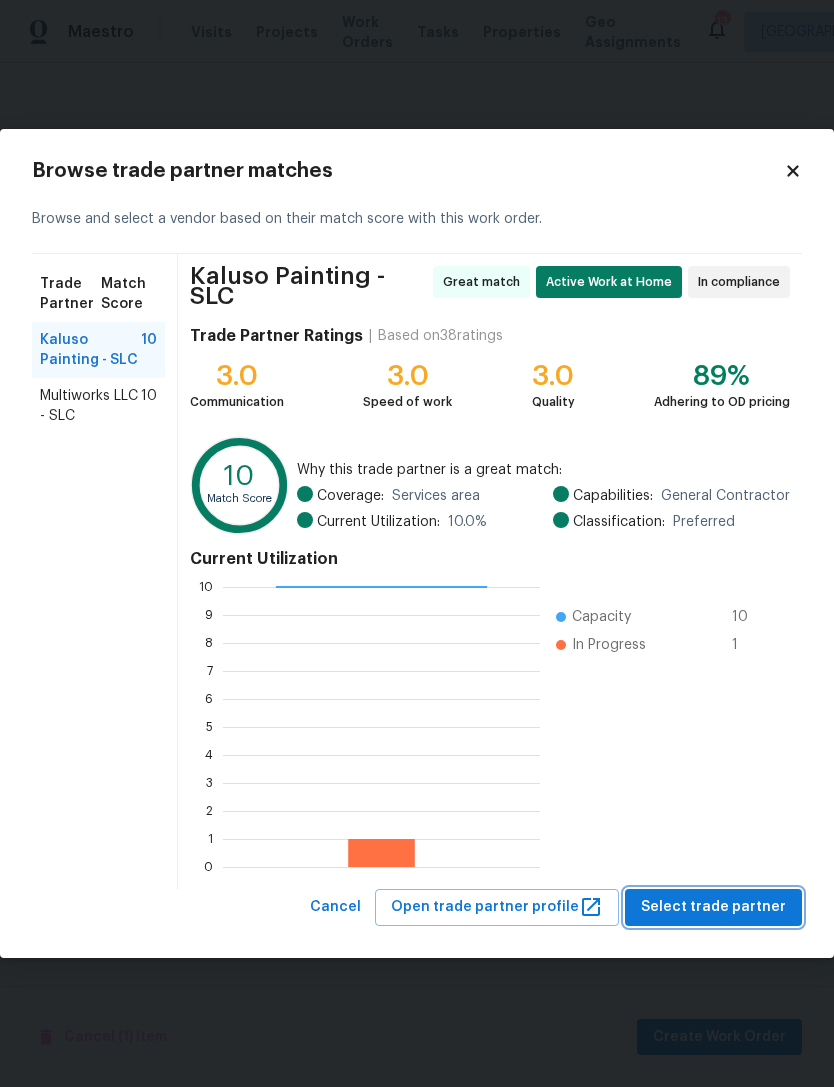 click on "Select trade partner" at bounding box center [713, 907] 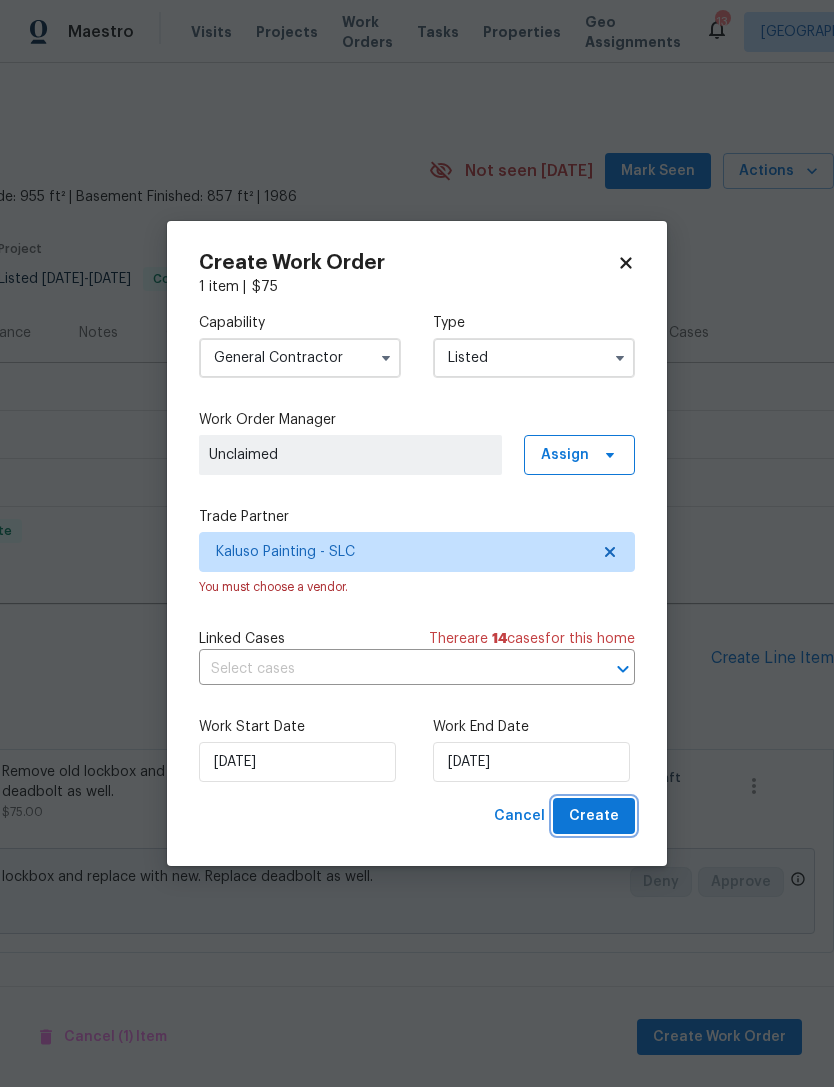 click on "Create" at bounding box center (594, 816) 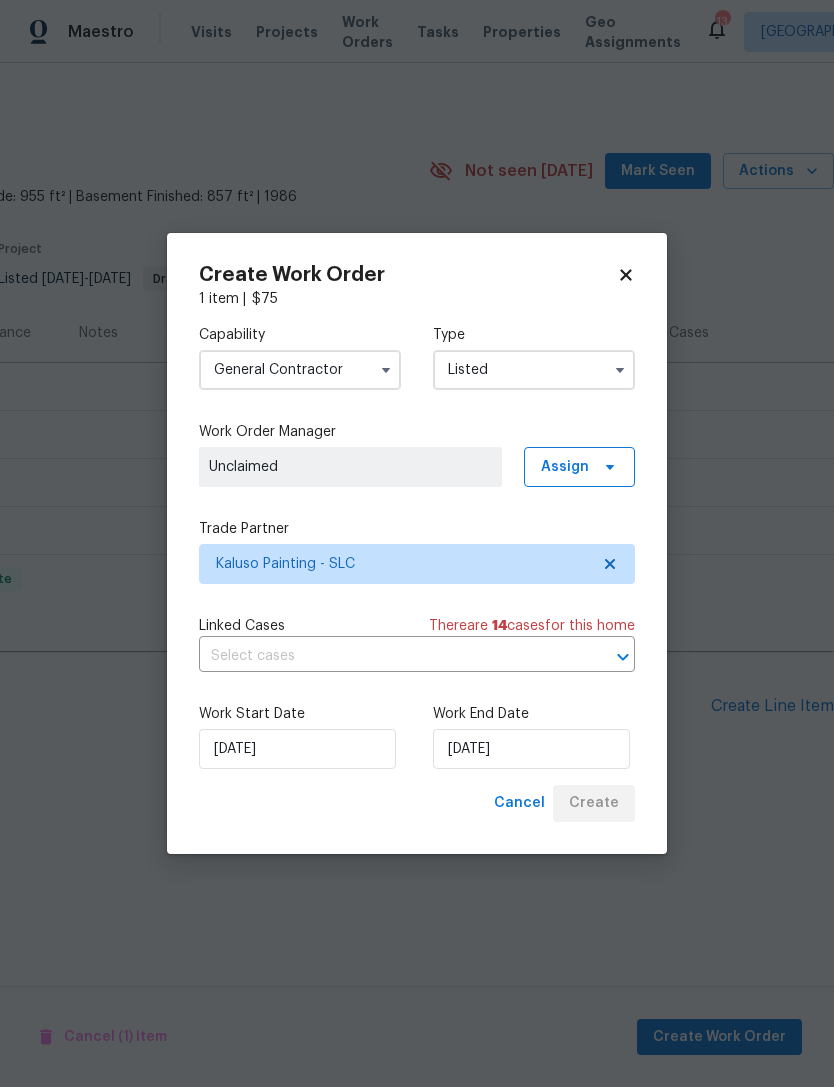 scroll, scrollTop: 0, scrollLeft: 0, axis: both 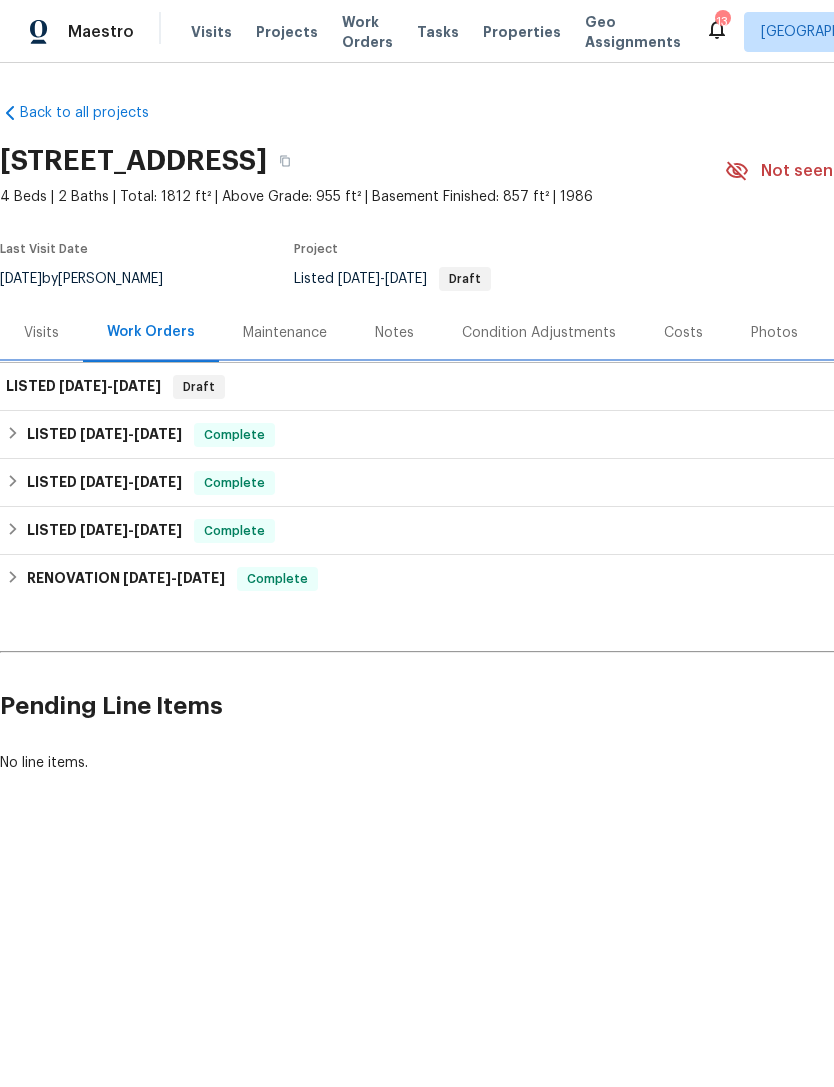click on "LISTED   [DATE]  -  [DATE] Draft" at bounding box center [565, 387] 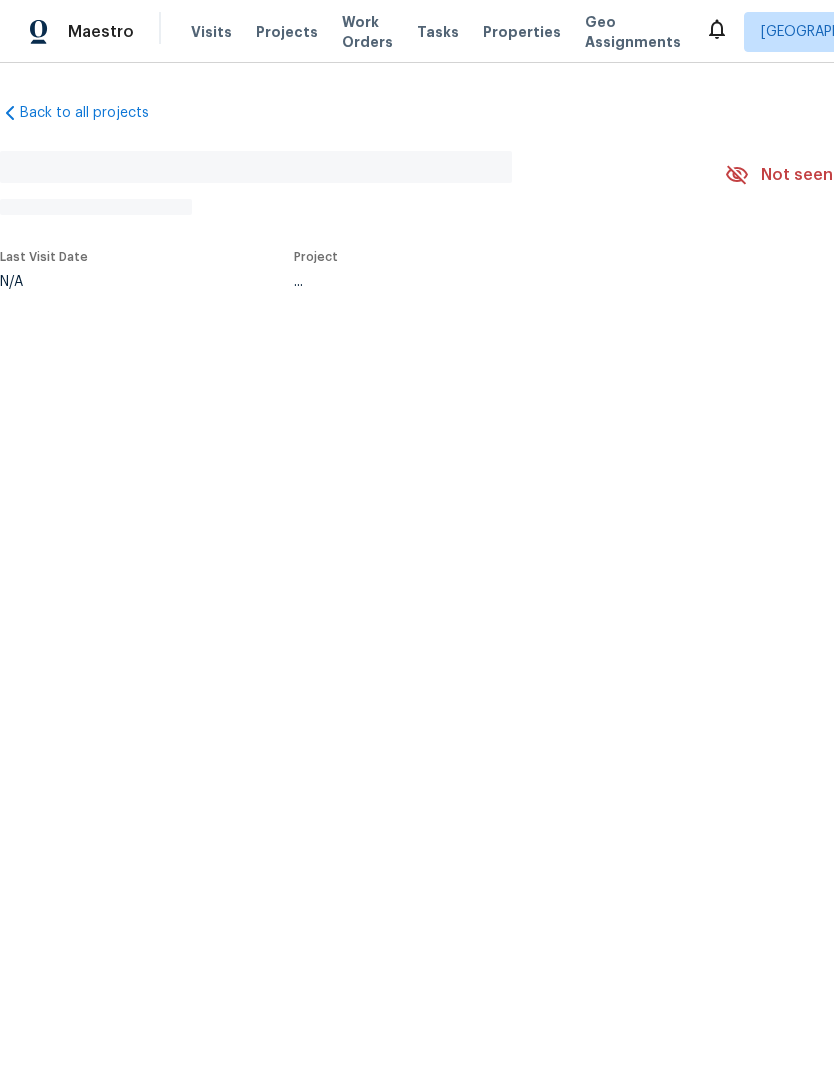 scroll, scrollTop: 0, scrollLeft: 0, axis: both 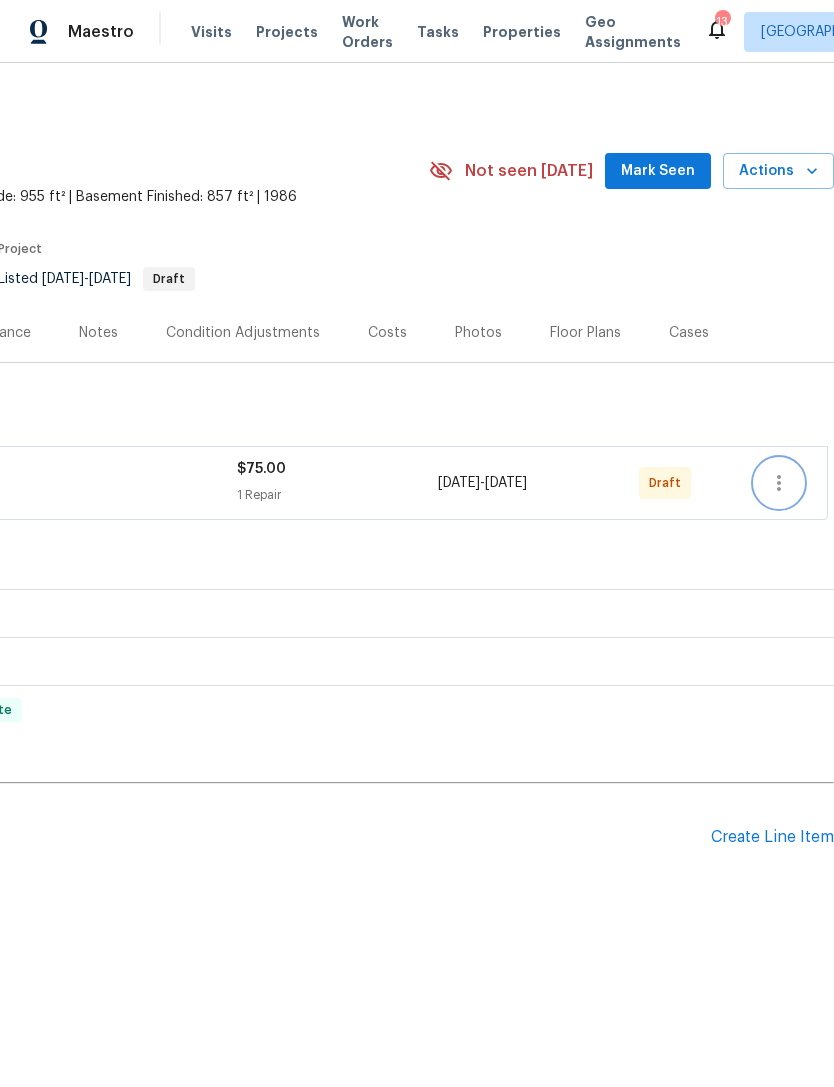 click 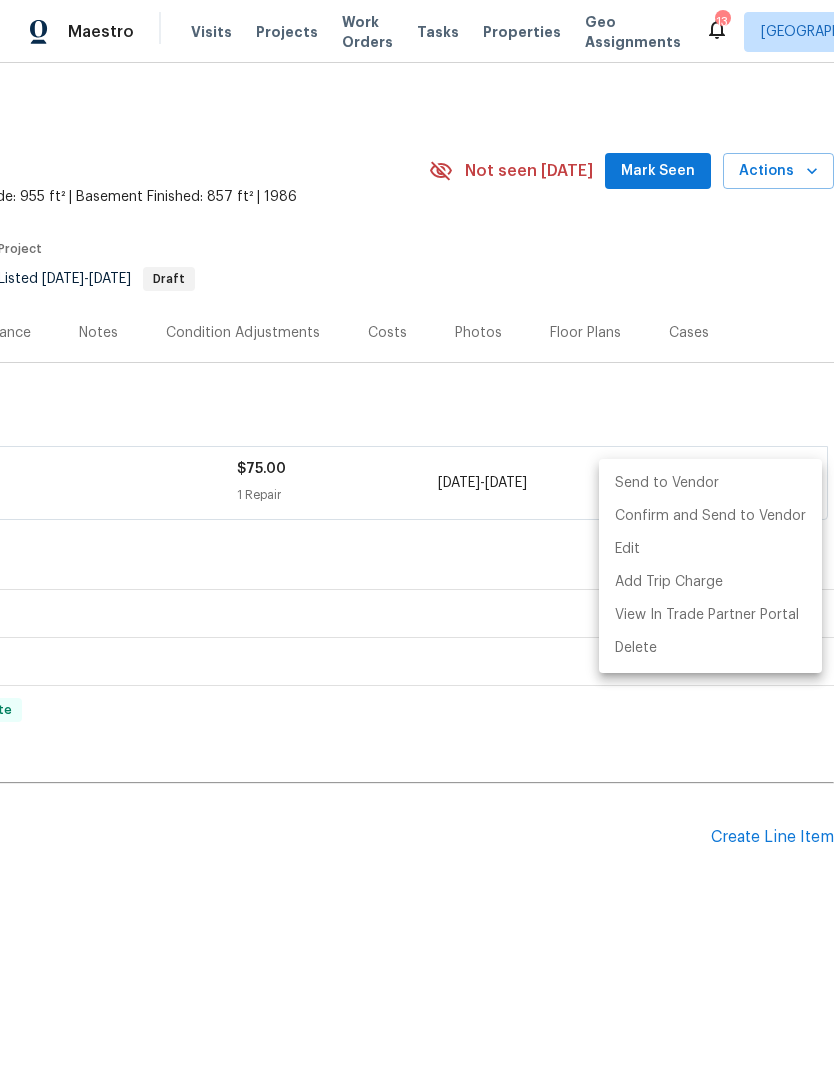 click on "Send to Vendor" at bounding box center (710, 483) 